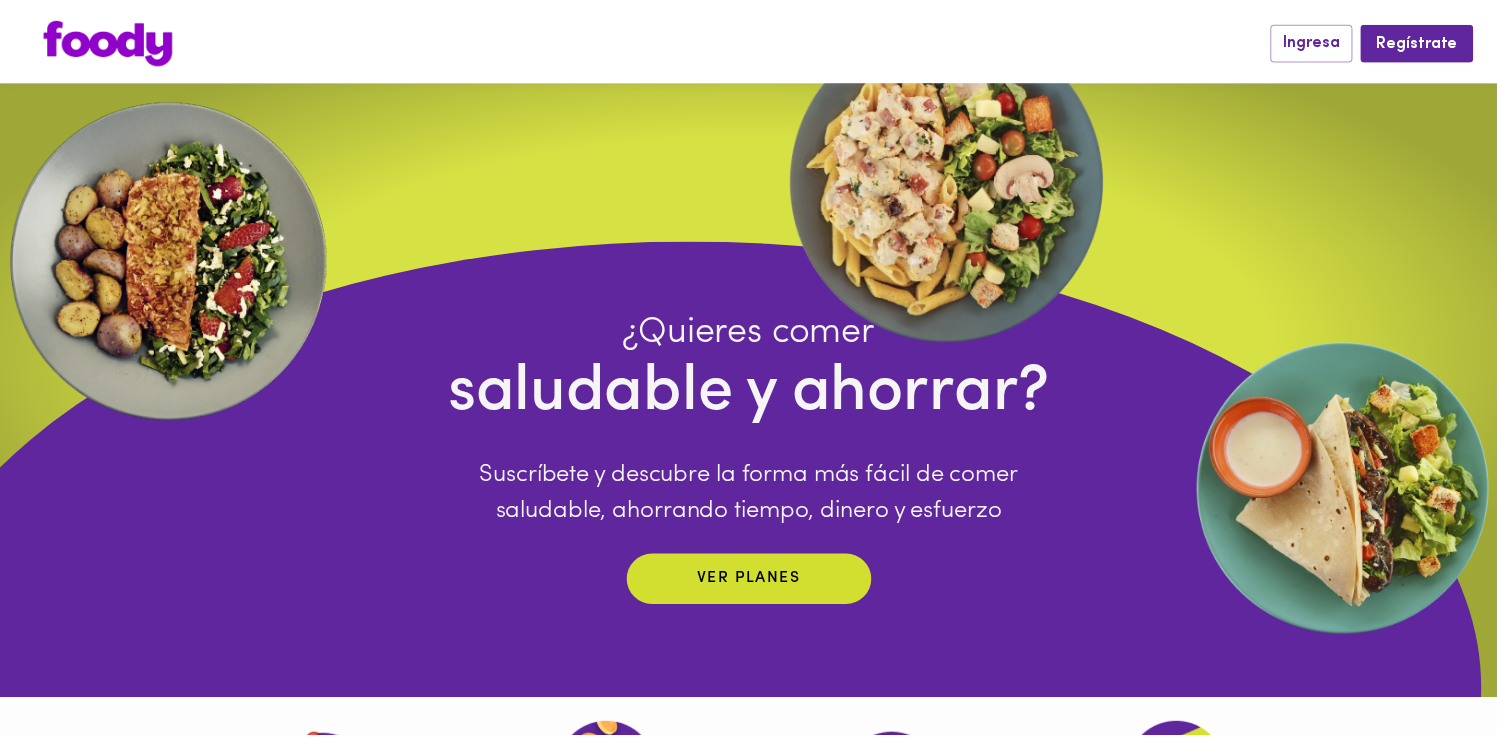 scroll, scrollTop: 0, scrollLeft: 0, axis: both 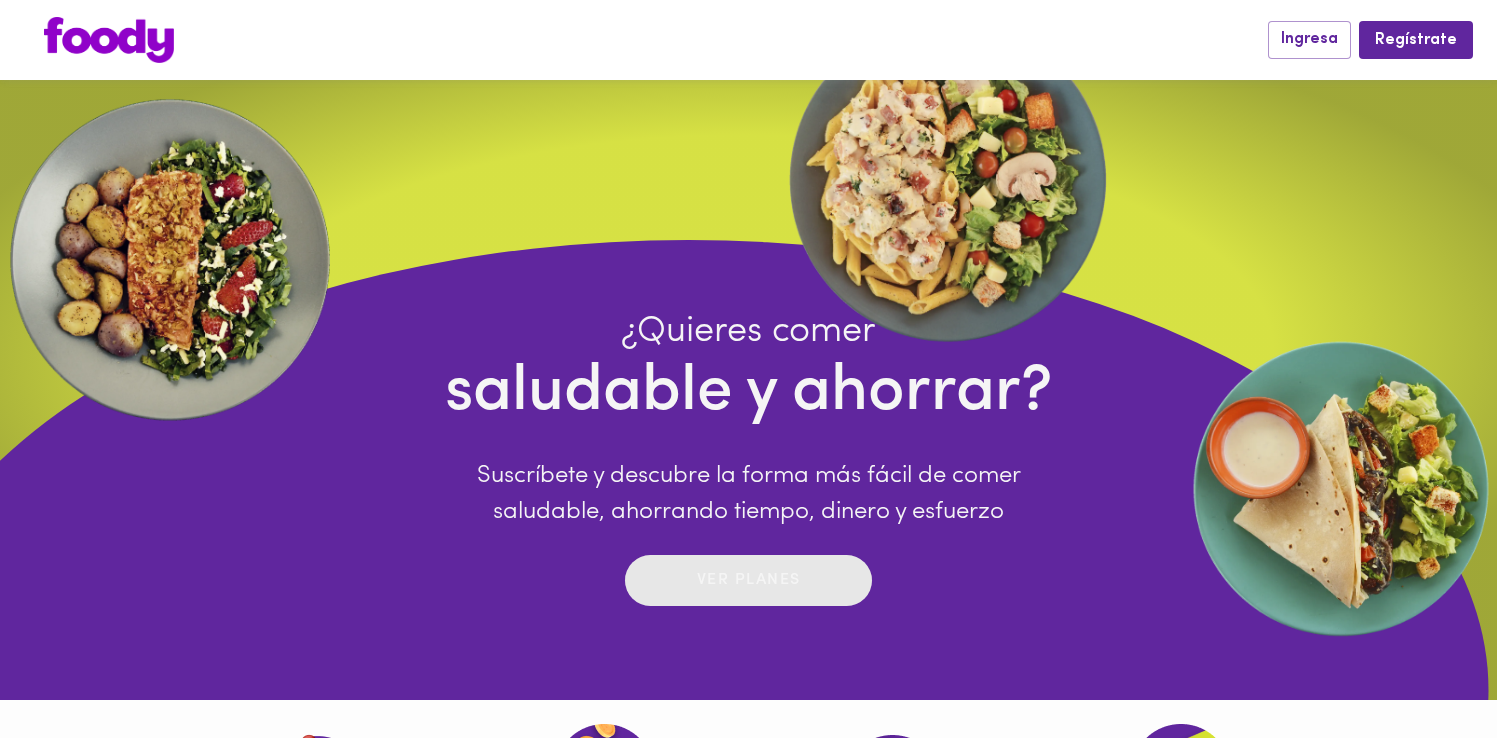 click on "Ver planes" at bounding box center [749, 580] 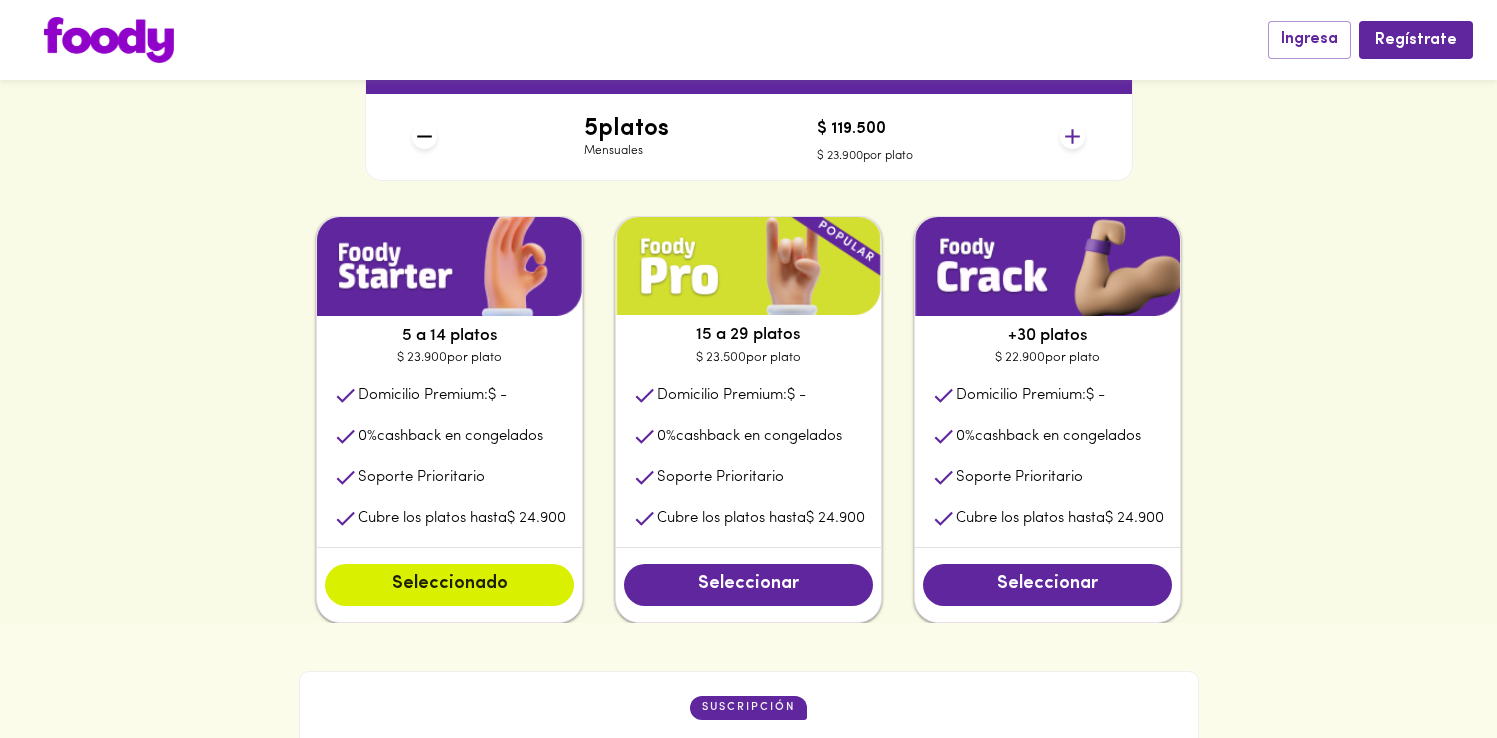 scroll, scrollTop: 977, scrollLeft: 0, axis: vertical 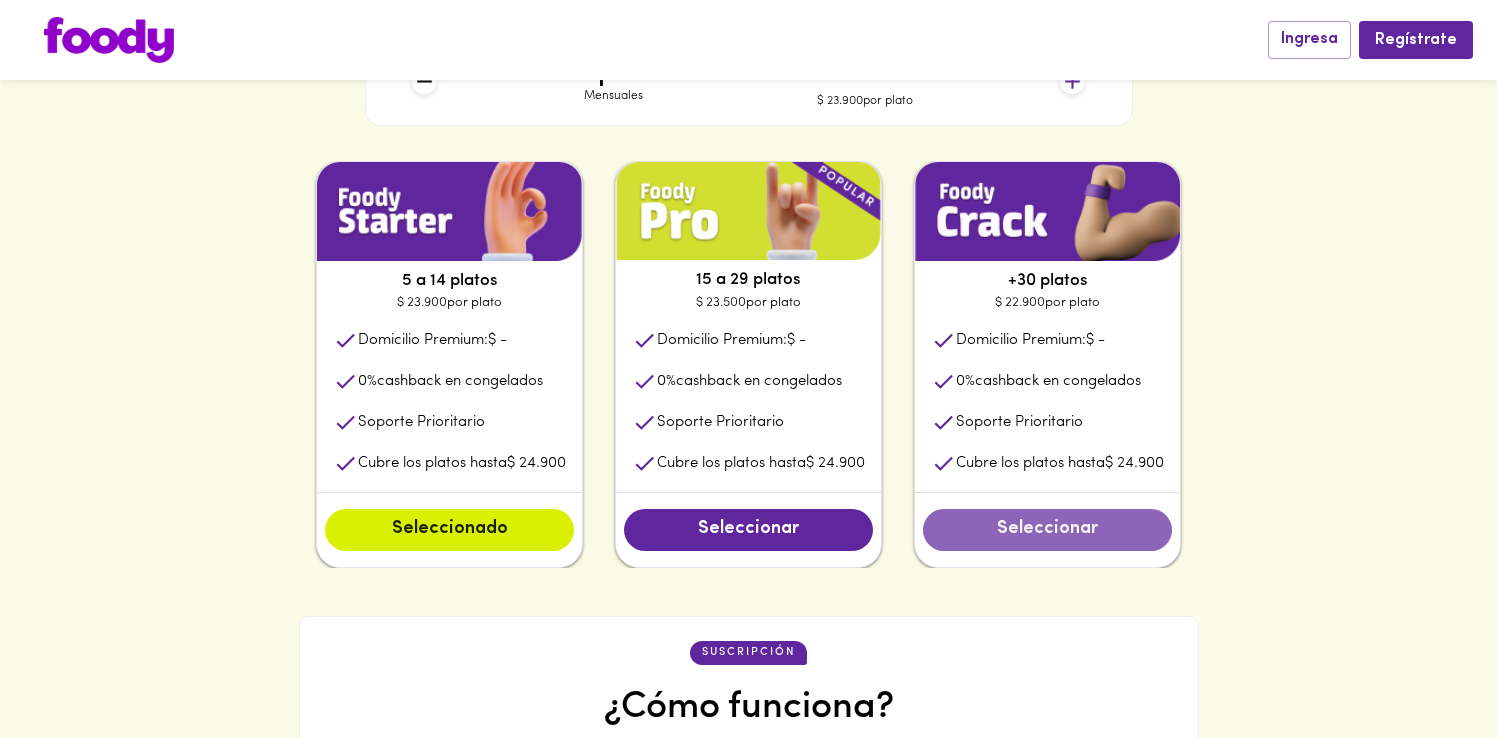 click on "Seleccionar" at bounding box center [1047, 530] 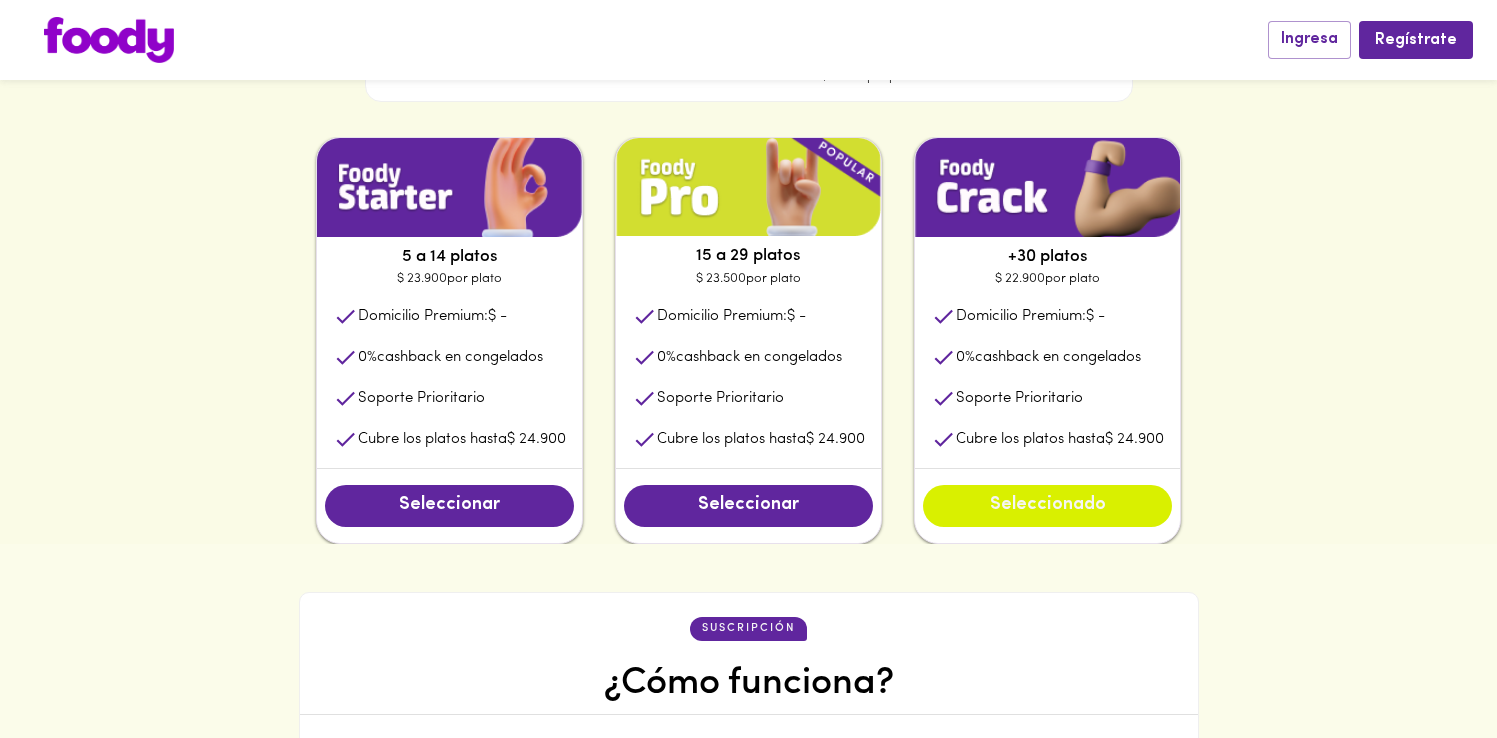 scroll, scrollTop: 1005, scrollLeft: 0, axis: vertical 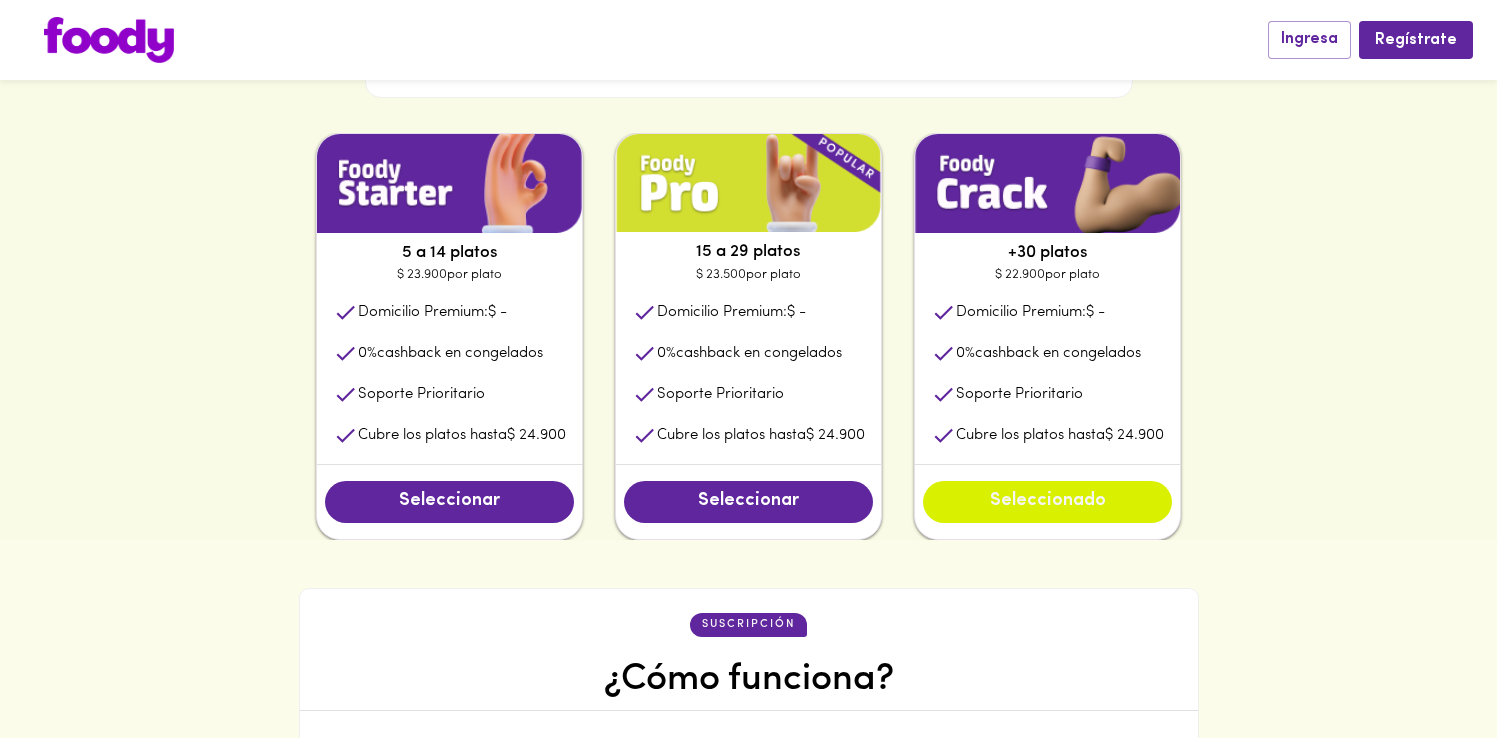 type 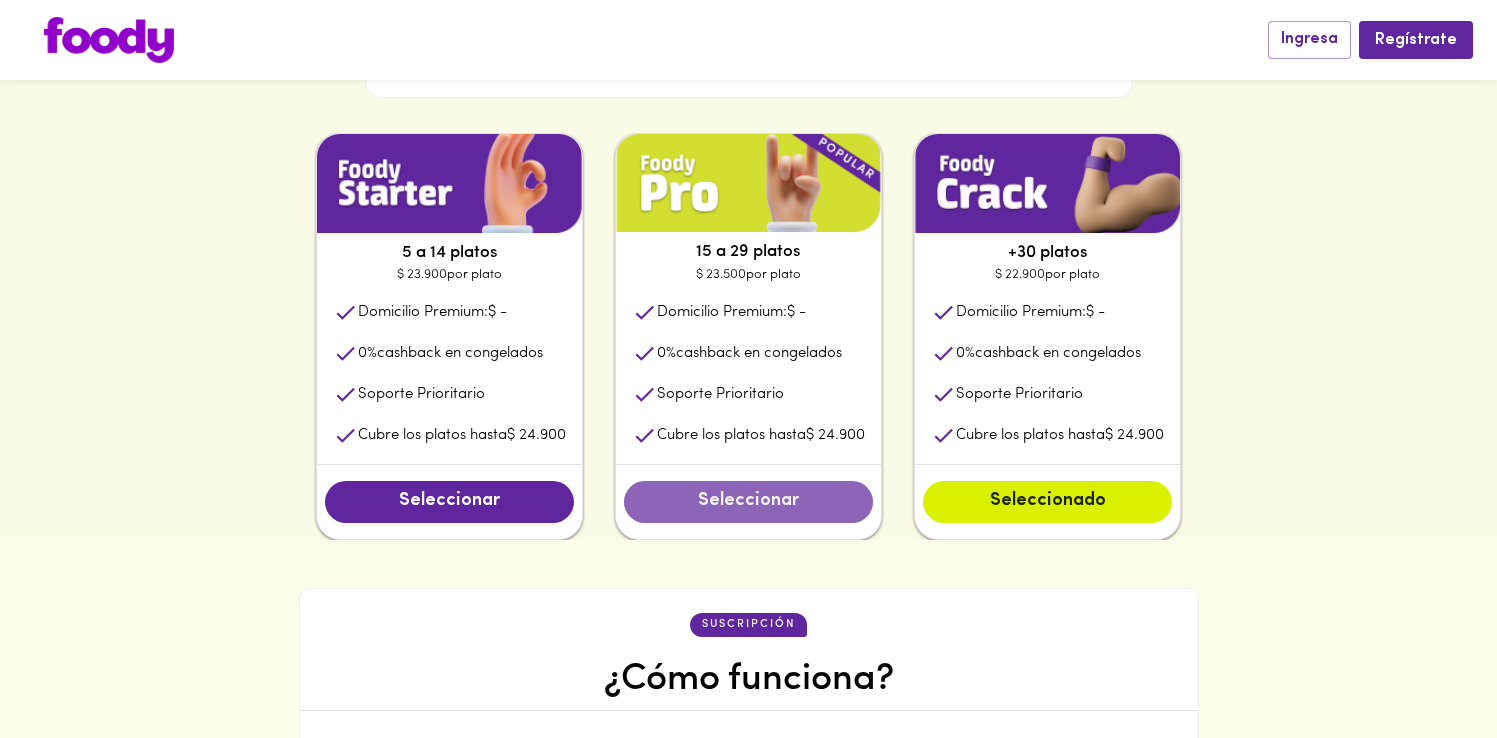 click on "Seleccionar" at bounding box center [748, 502] 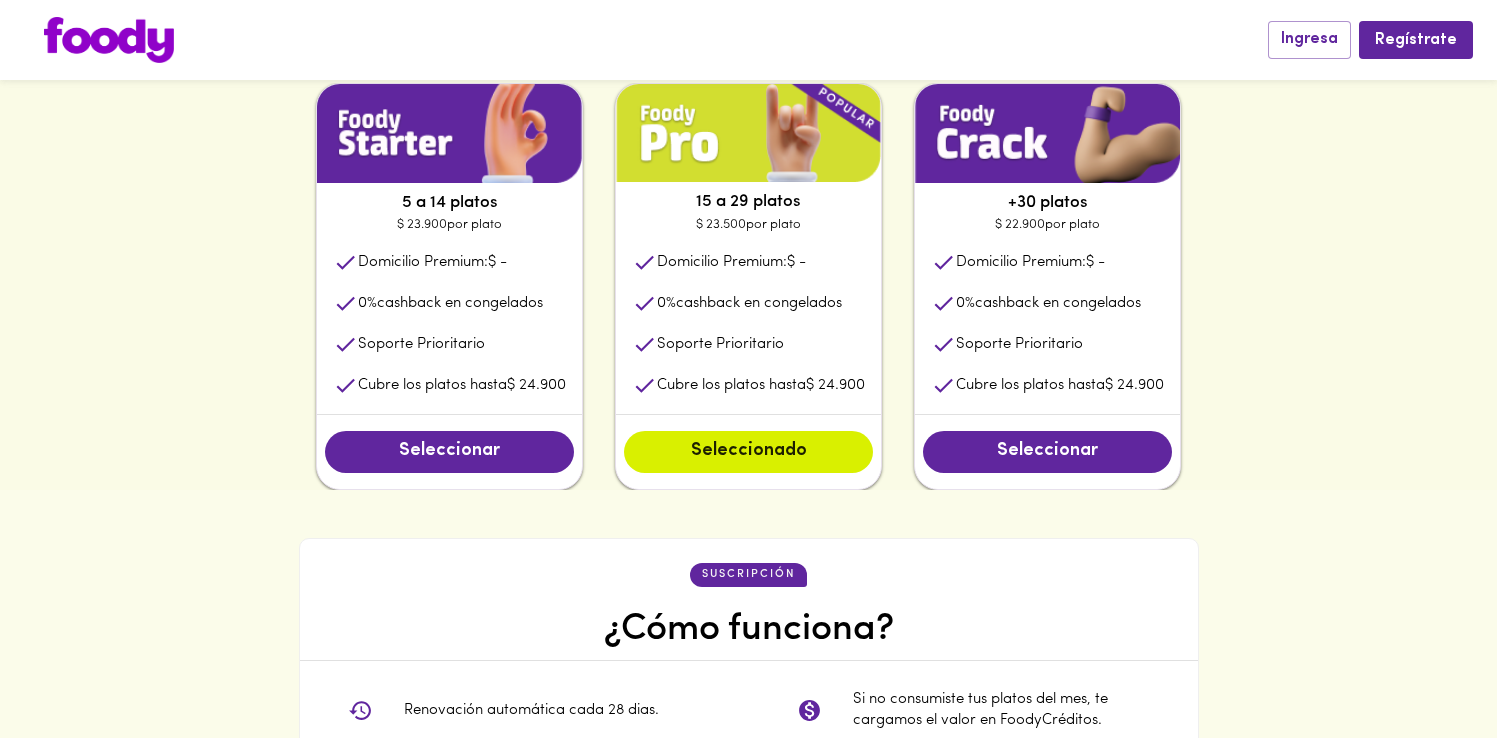 scroll, scrollTop: 1057, scrollLeft: 0, axis: vertical 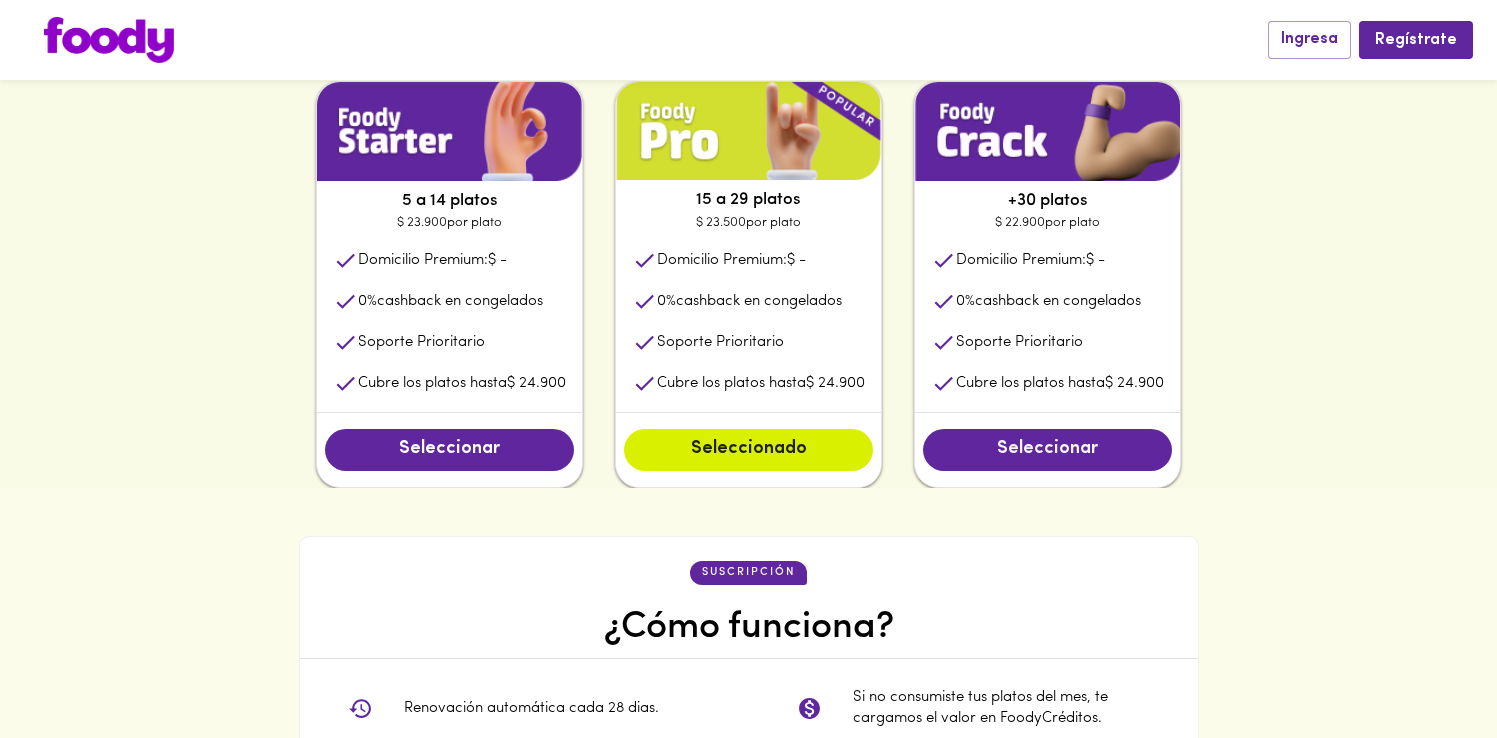 click on "Seleccionar" at bounding box center (1047, 450) 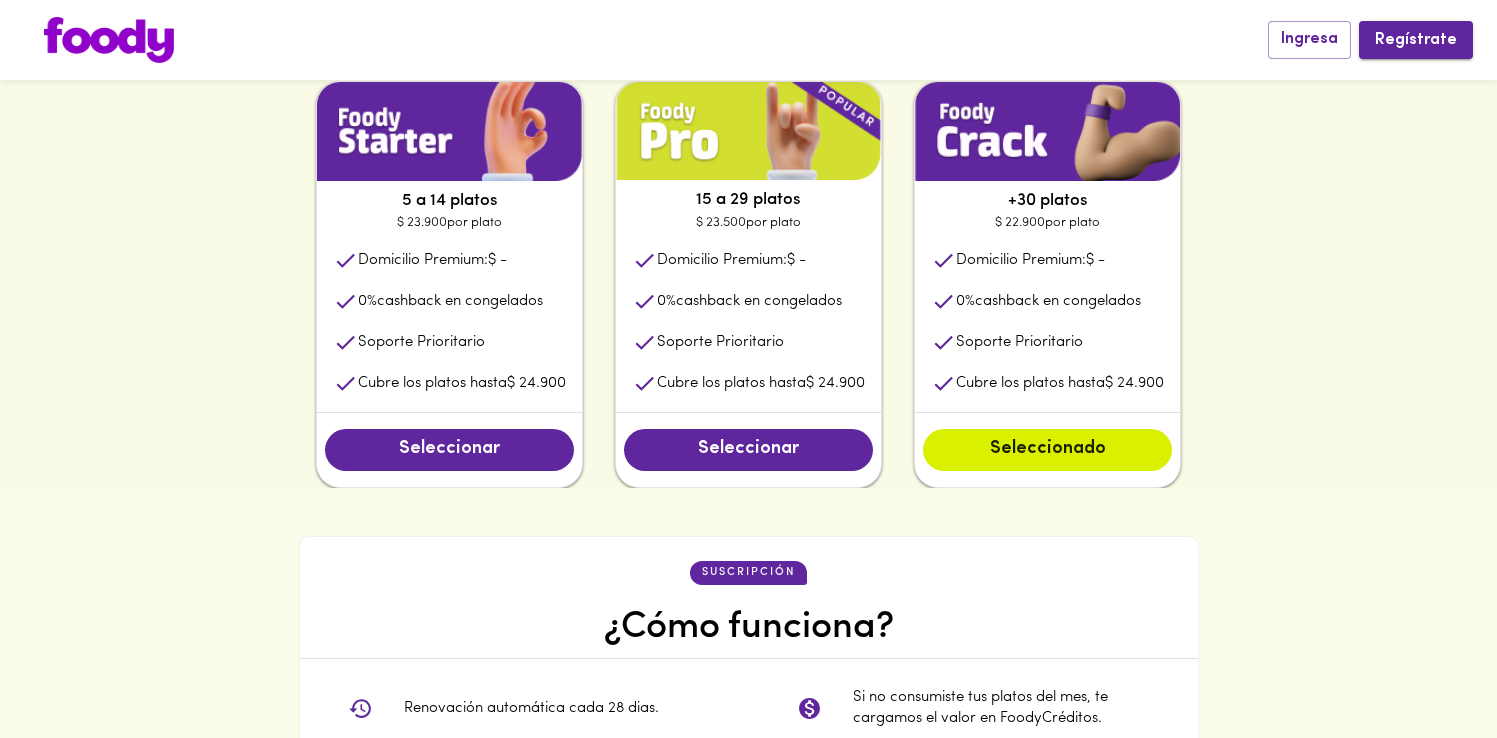 click on "Regístrate" at bounding box center (1416, 40) 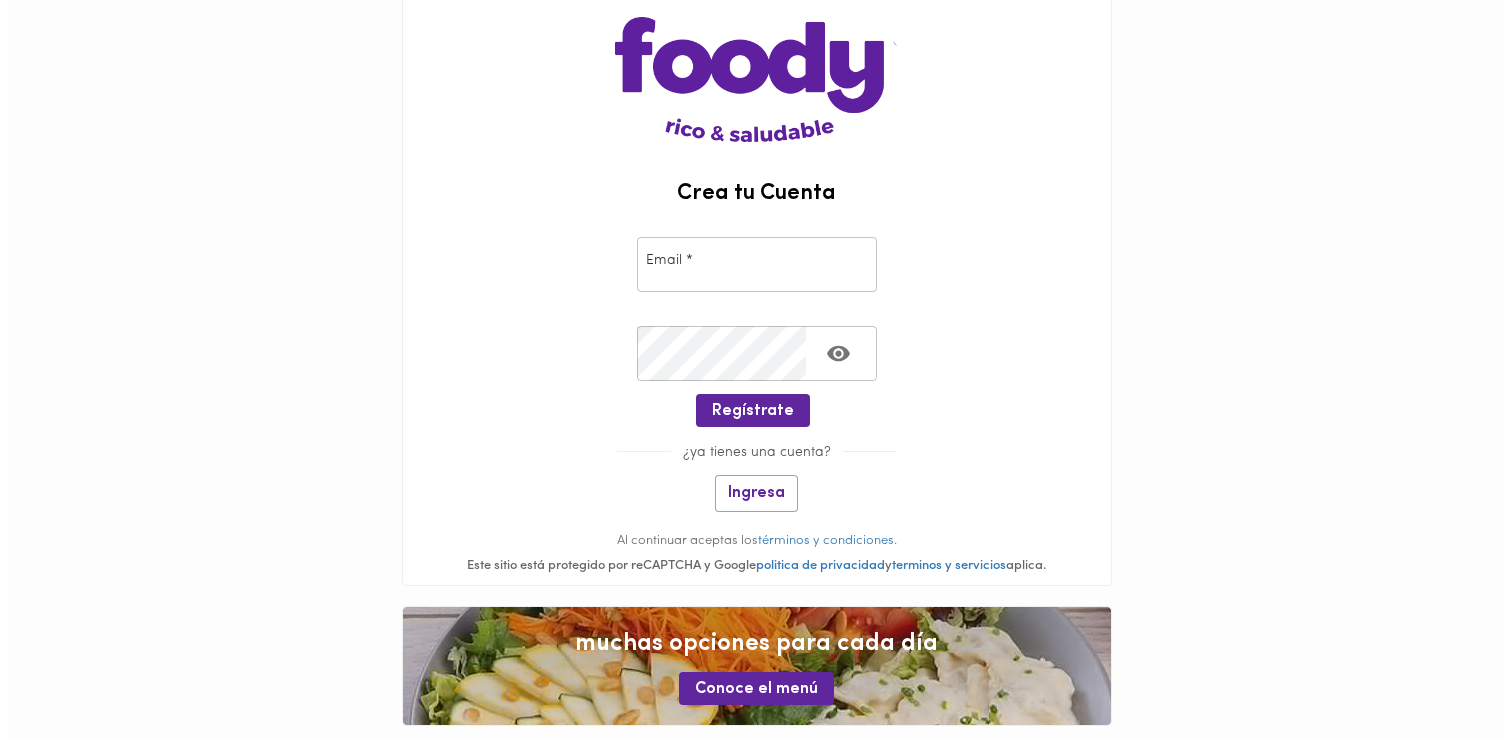scroll, scrollTop: 143, scrollLeft: 0, axis: vertical 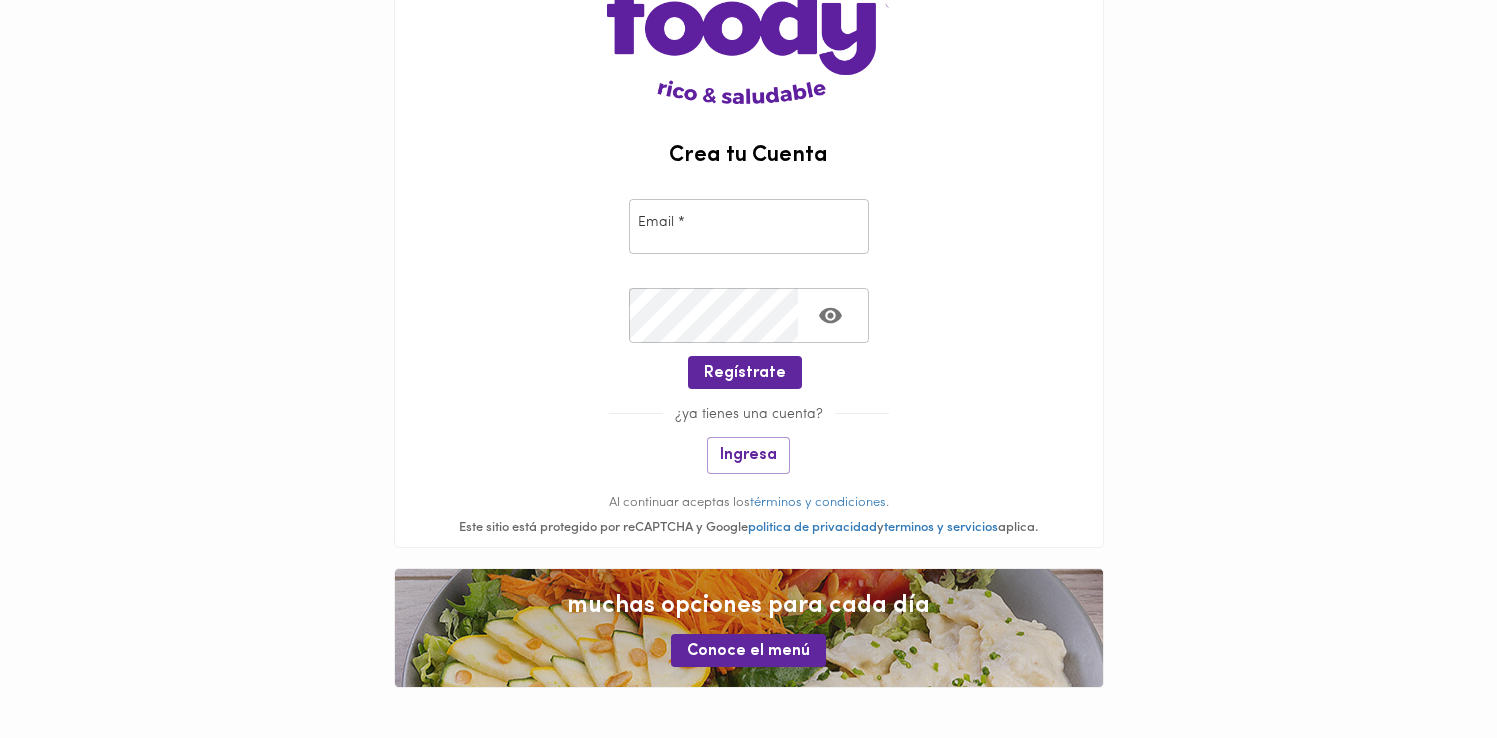click at bounding box center (749, 226) 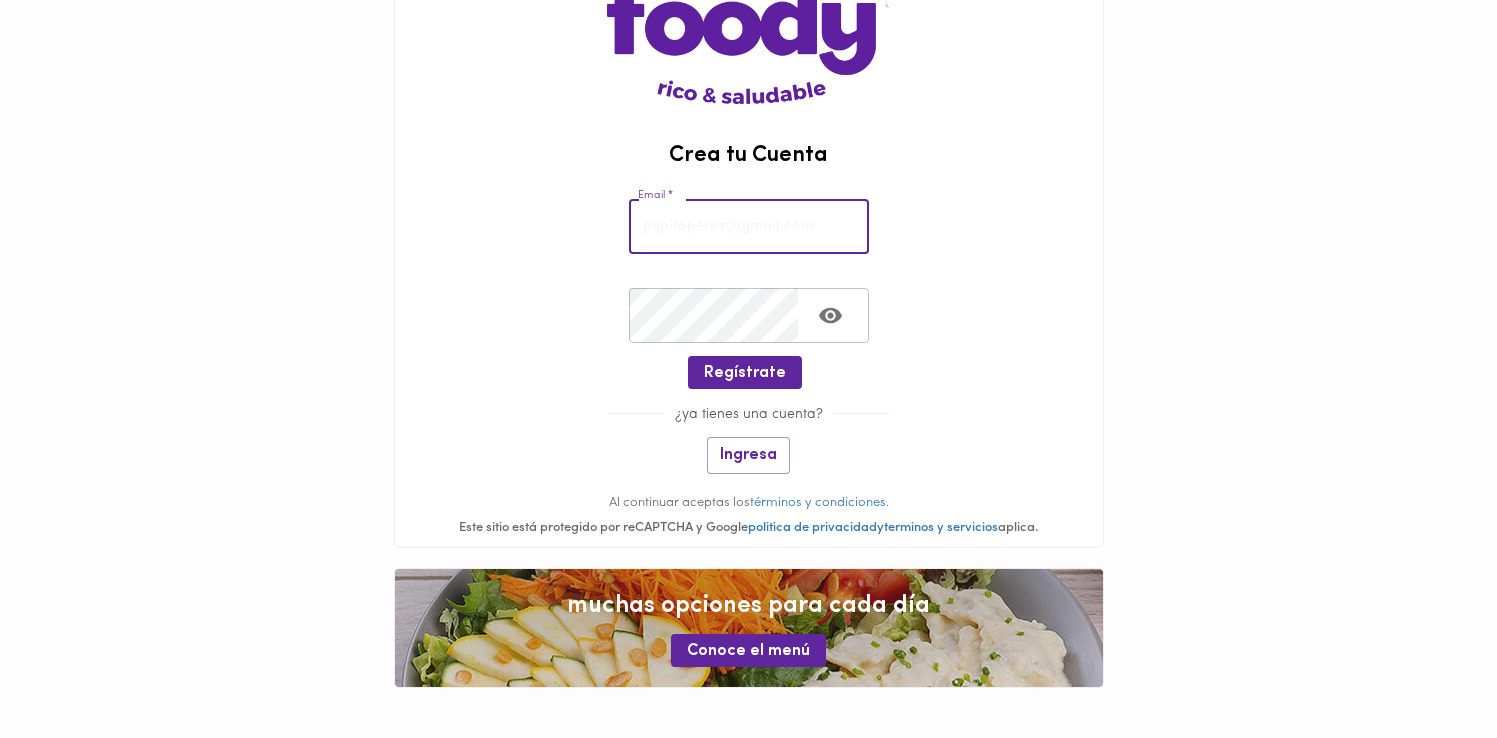 type on "[EMAIL]" 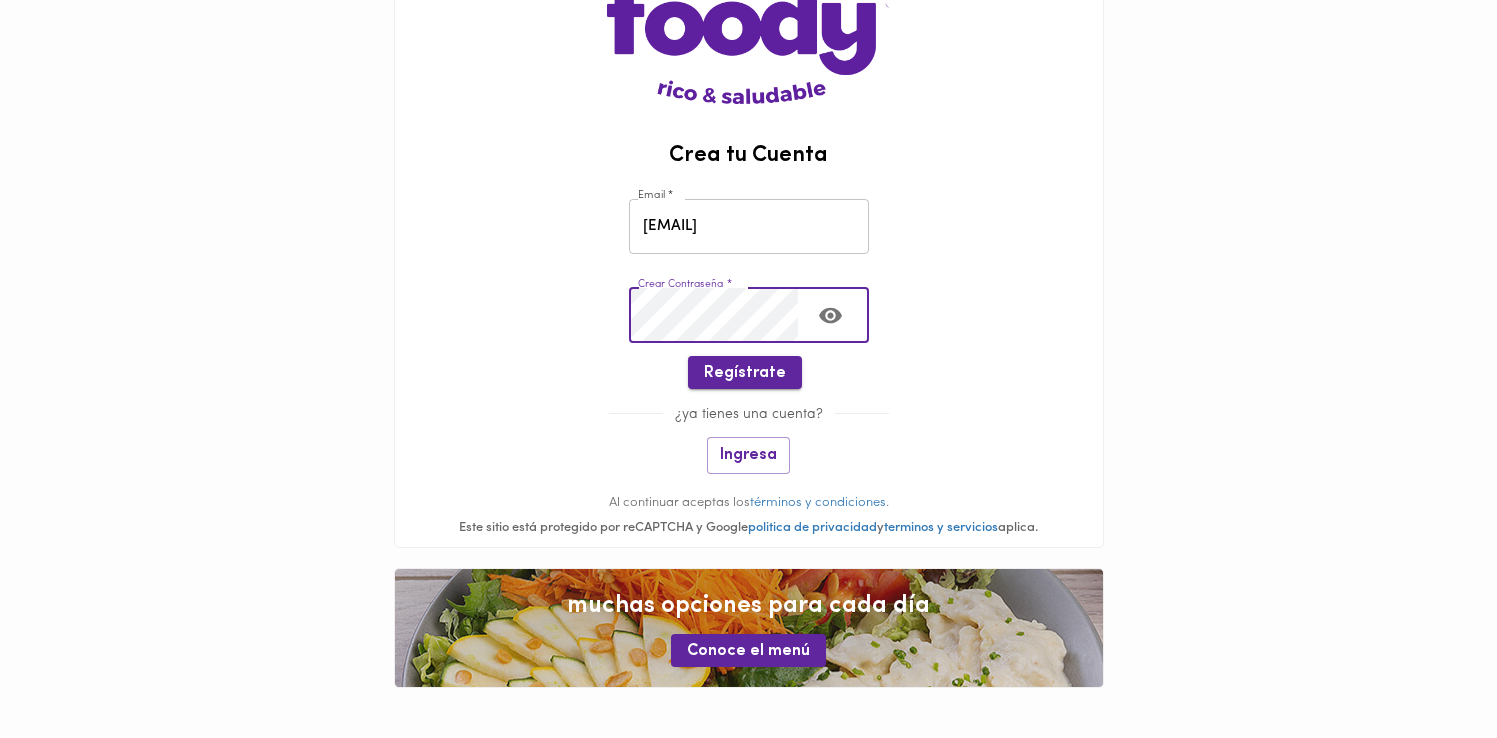 click on "Regístrate" at bounding box center [745, 373] 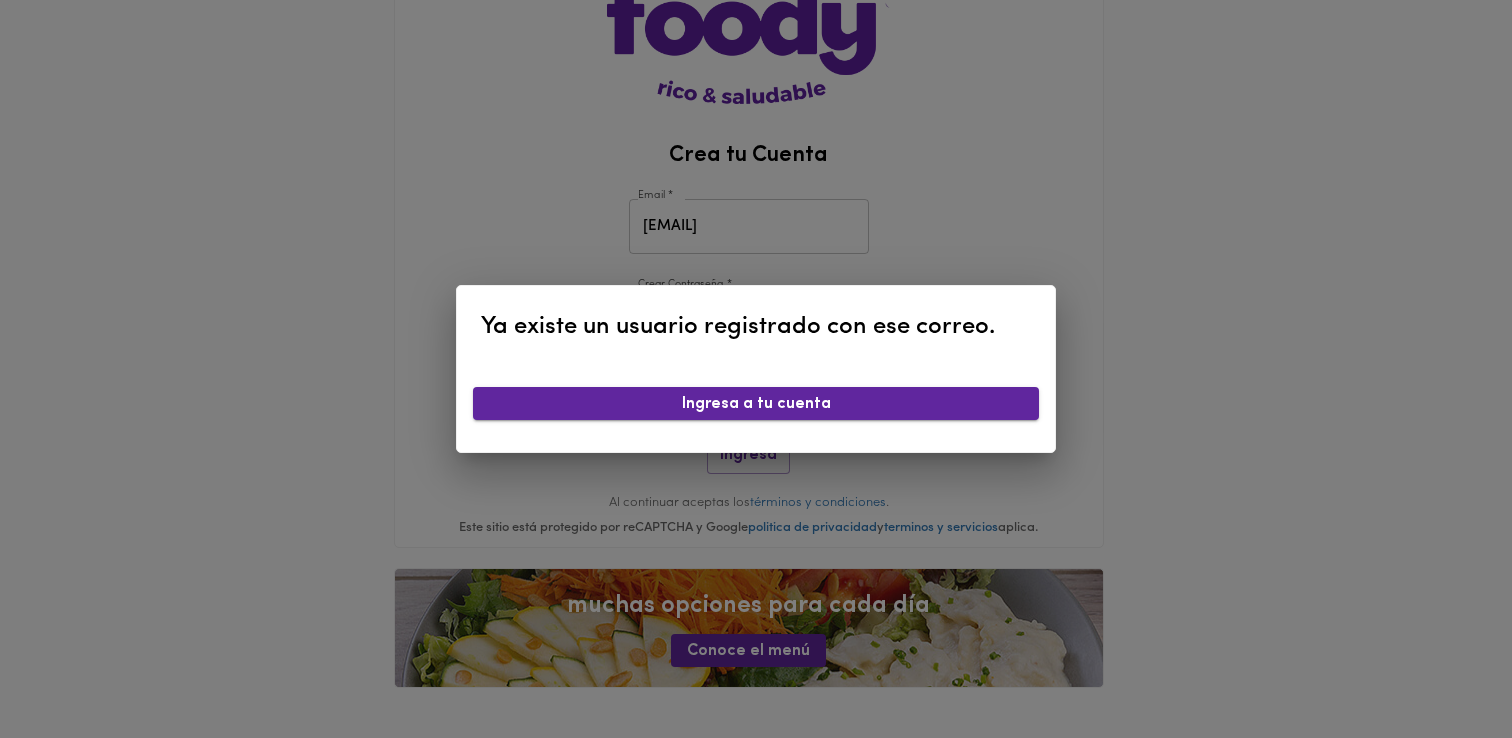 click on "Ingresa a tu cuenta" at bounding box center [756, 404] 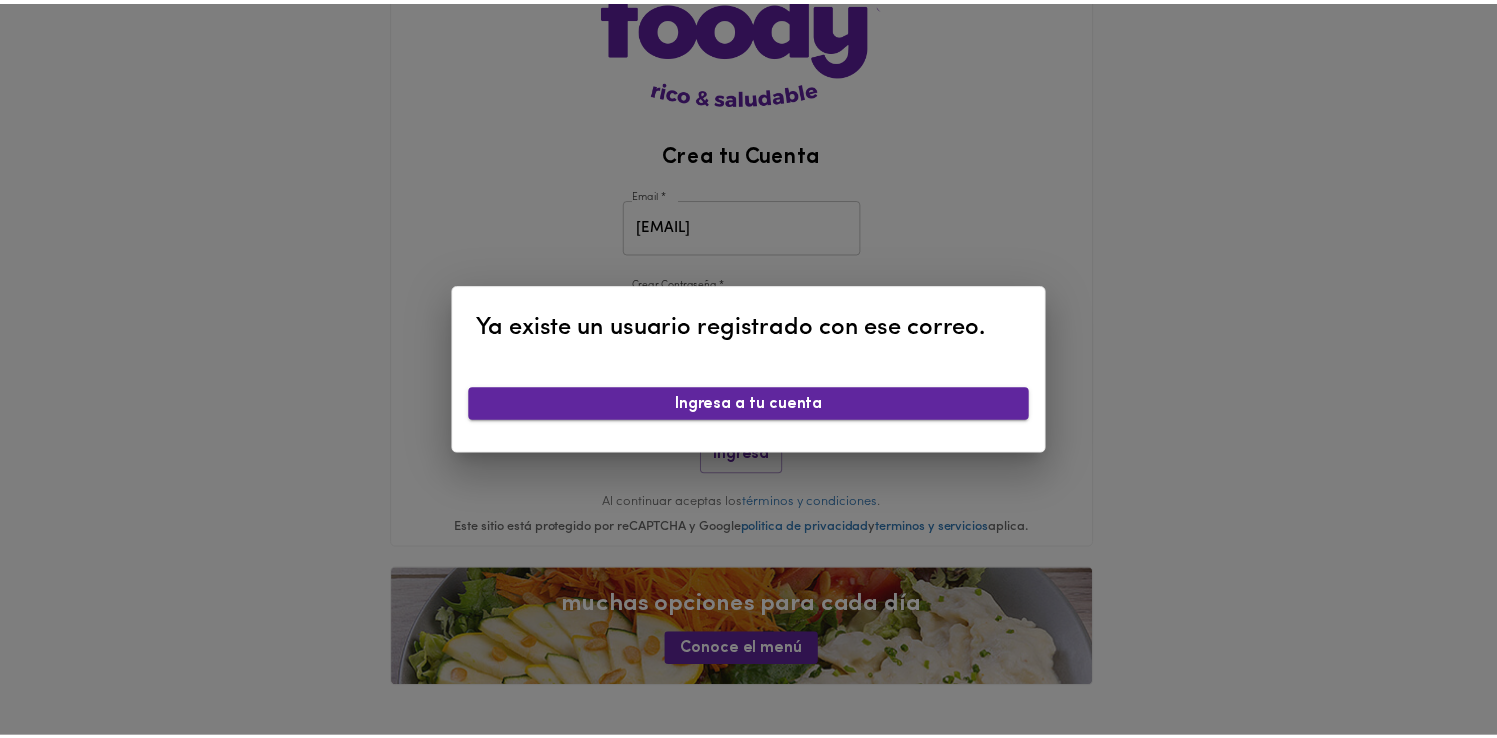 scroll, scrollTop: 0, scrollLeft: 0, axis: both 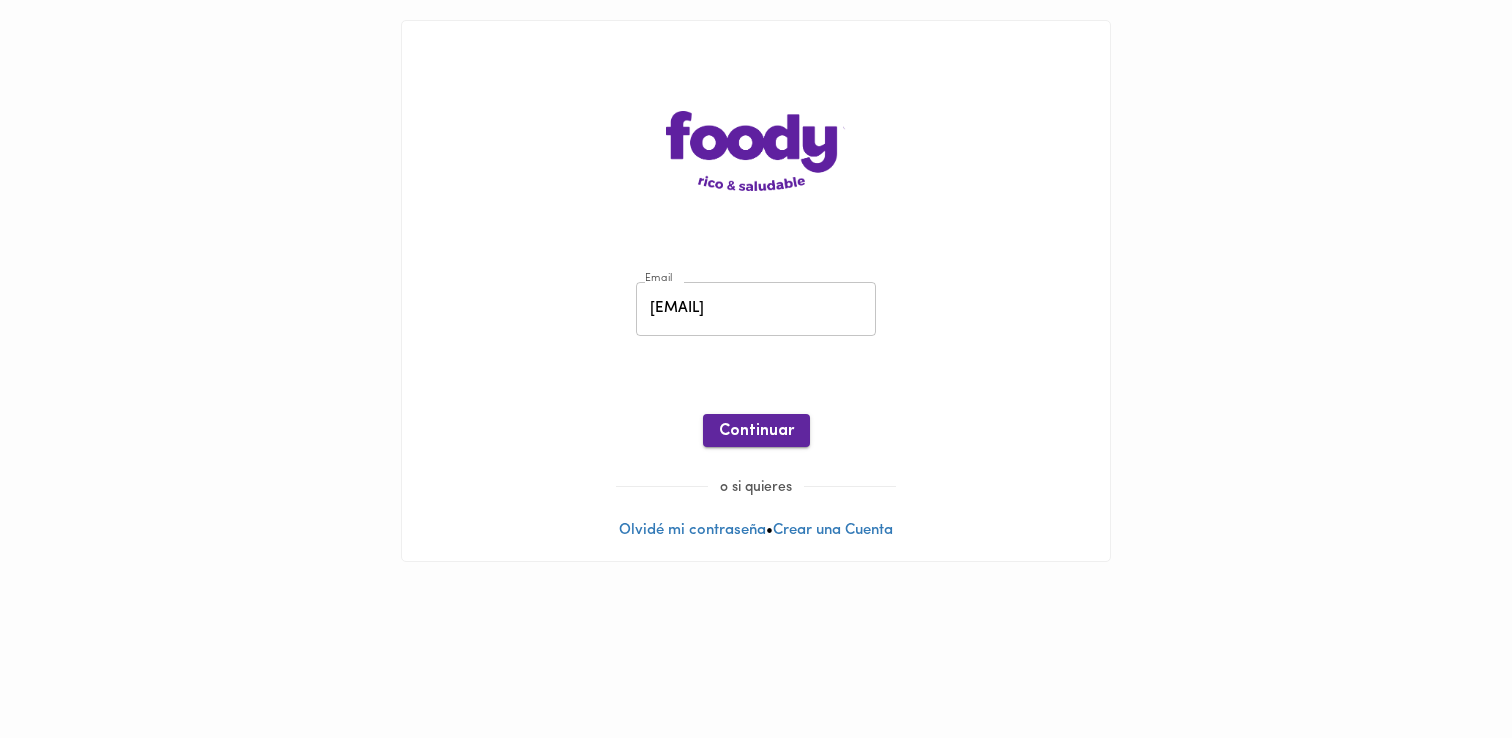 click on "Continuar" at bounding box center [756, 431] 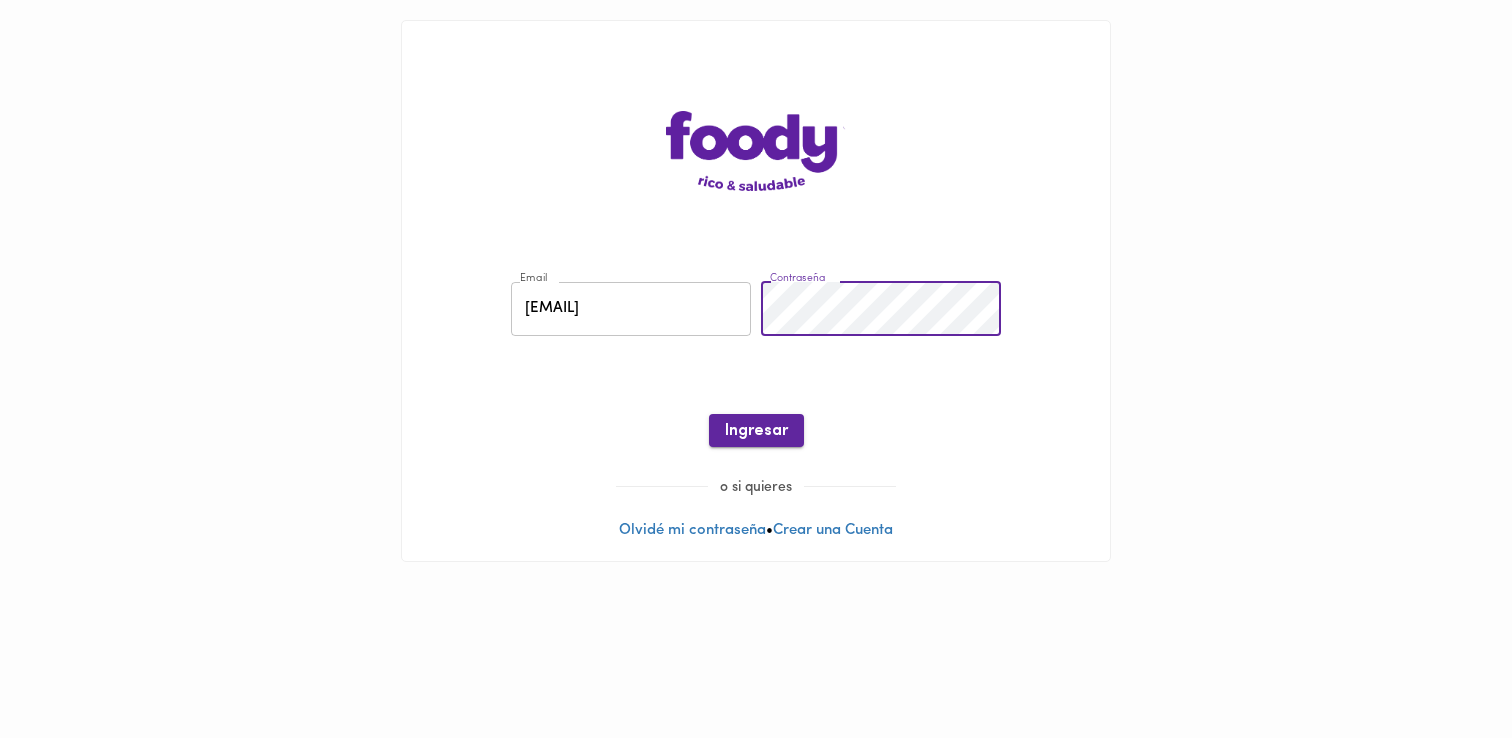click on "Ingresar" at bounding box center (756, 431) 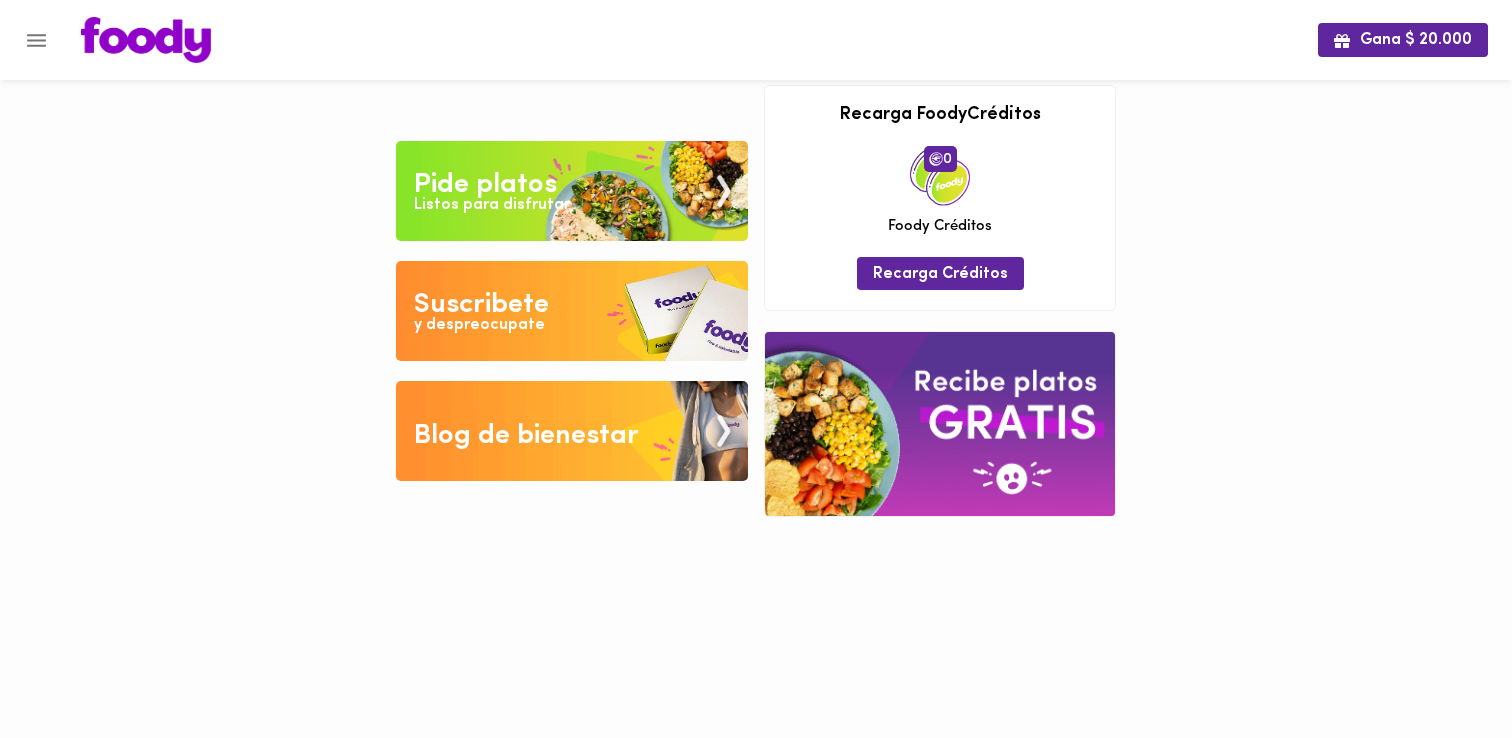 click on "Suscribete" at bounding box center (481, 305) 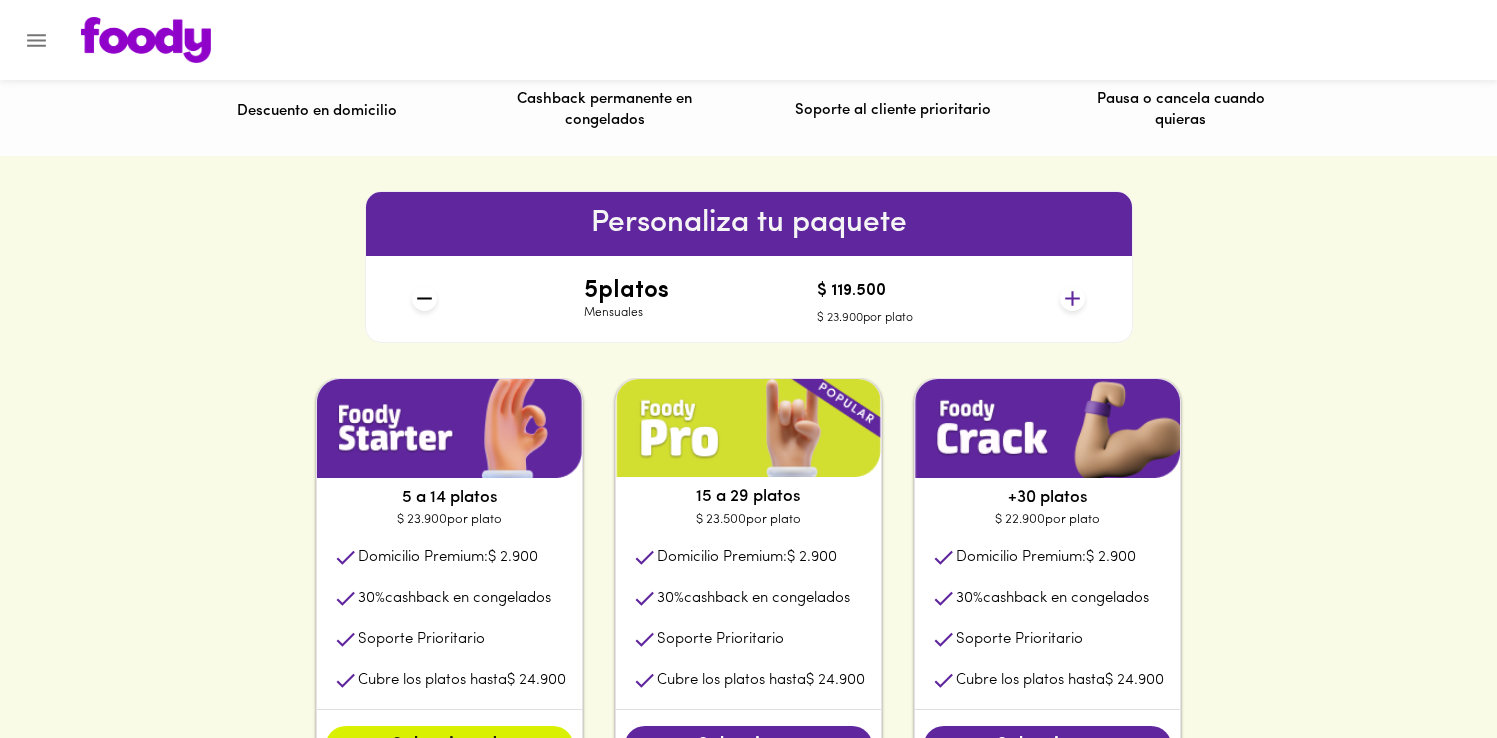 scroll, scrollTop: 783, scrollLeft: 0, axis: vertical 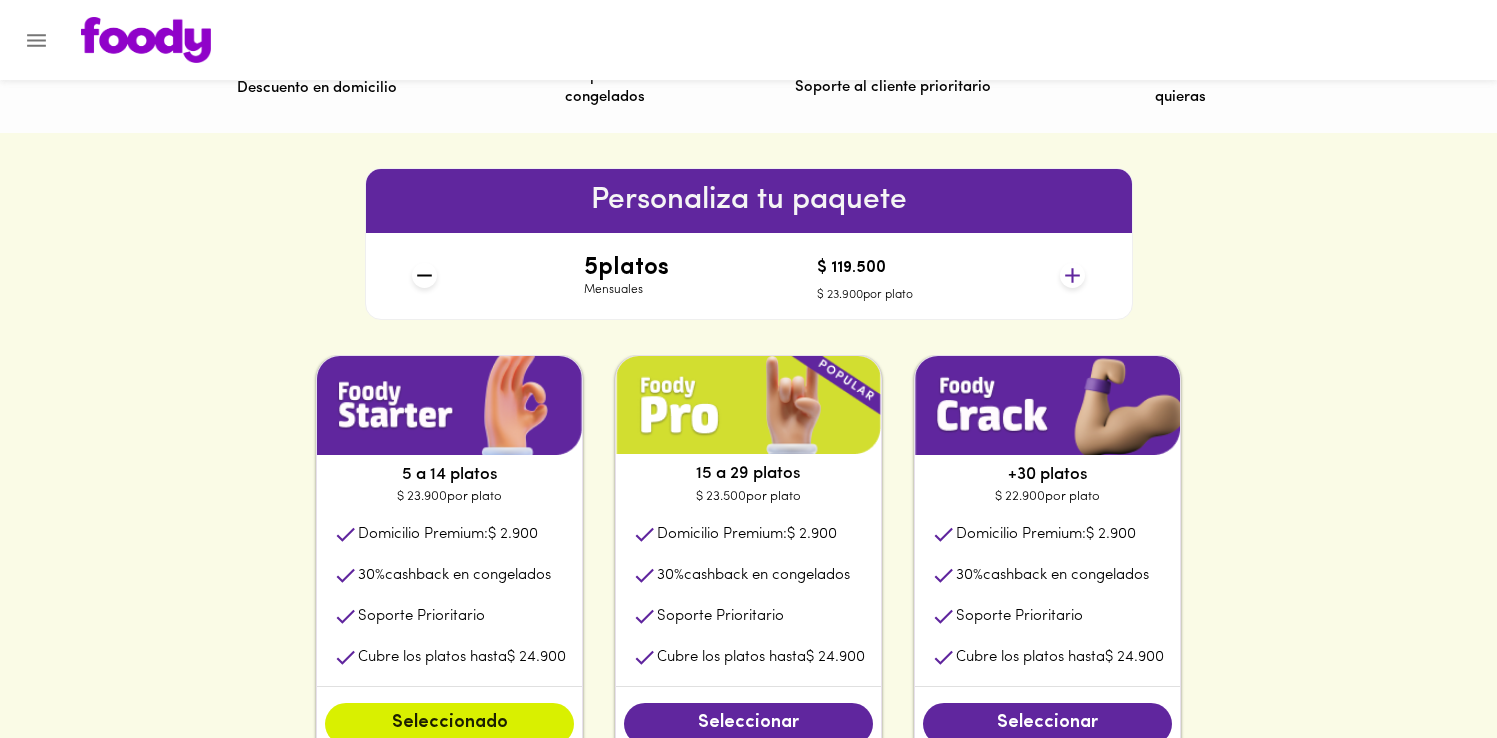 click 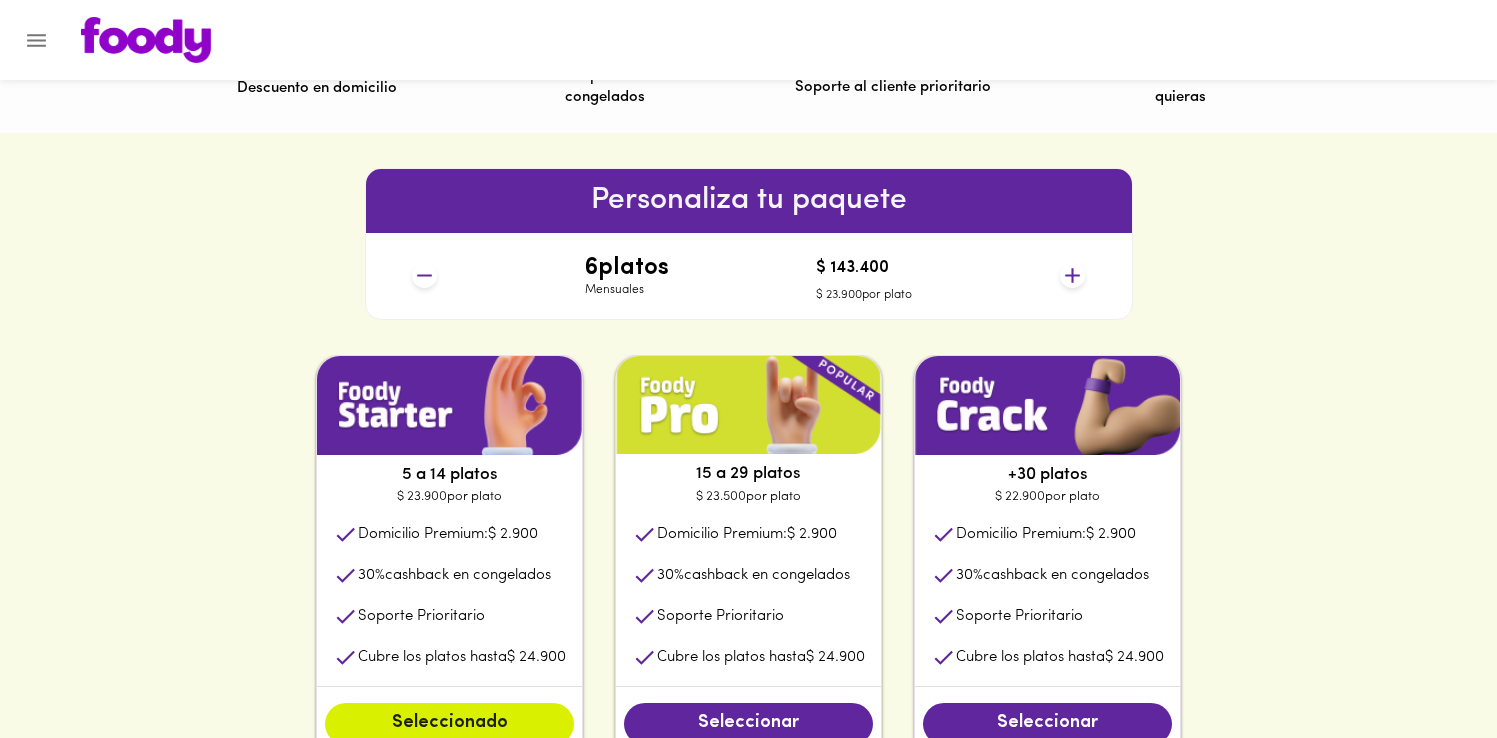 click 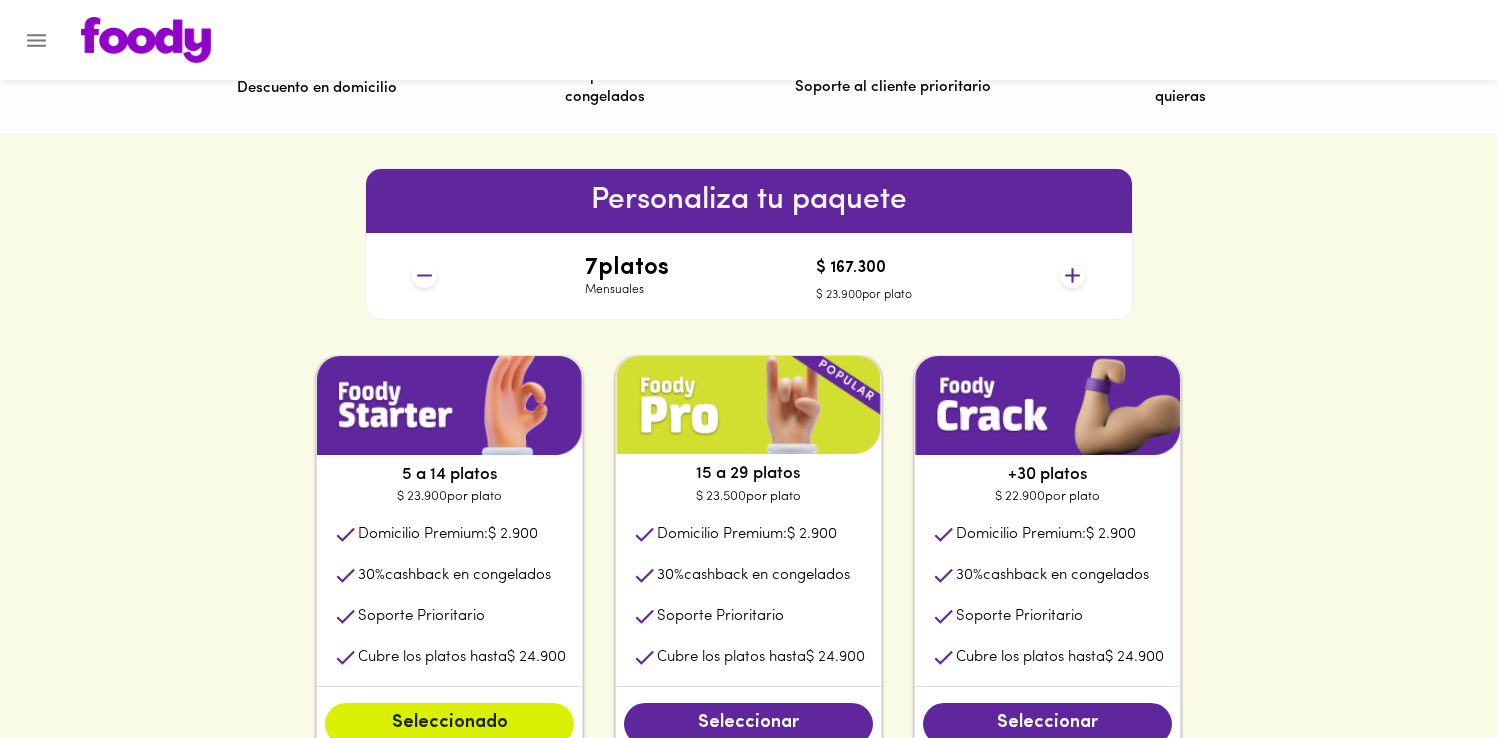 click 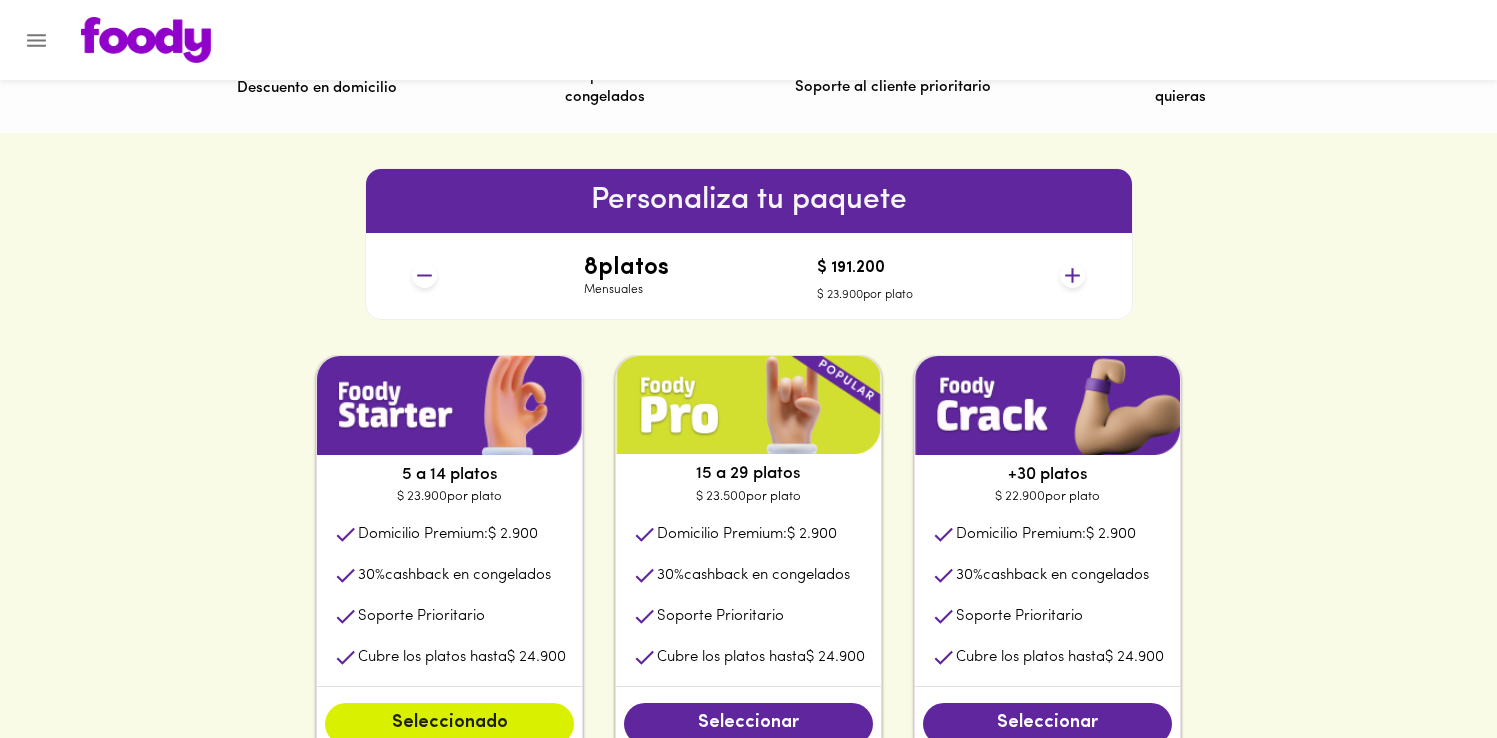 click 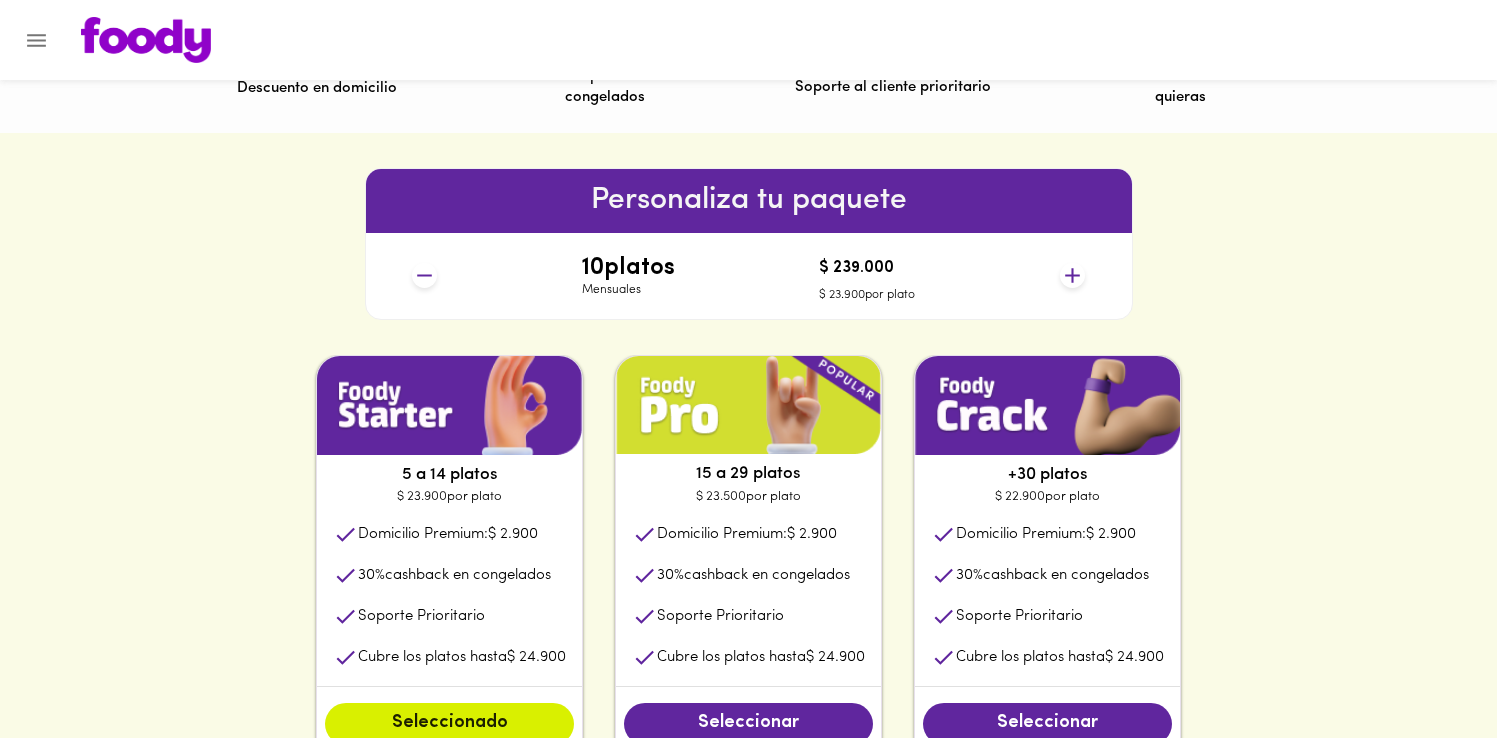 click 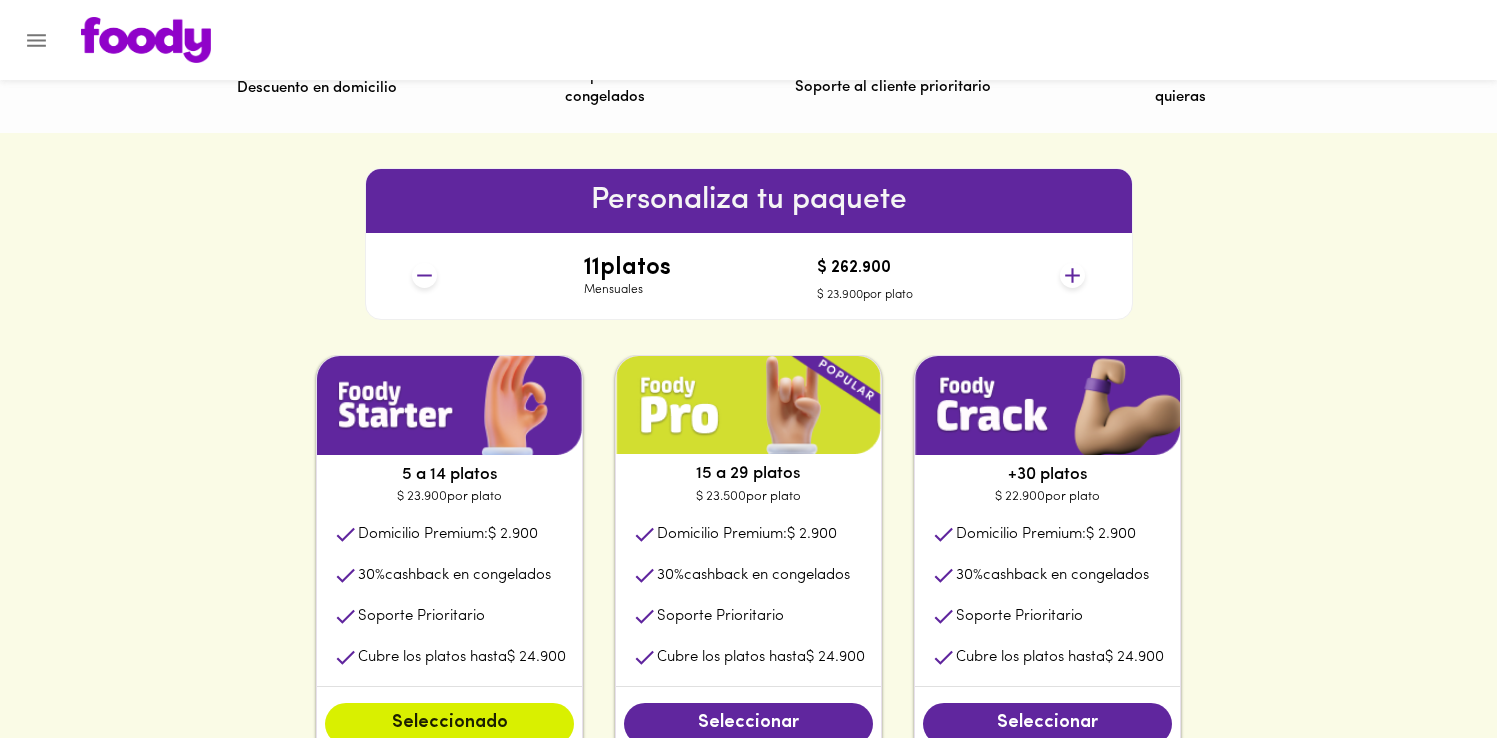 click 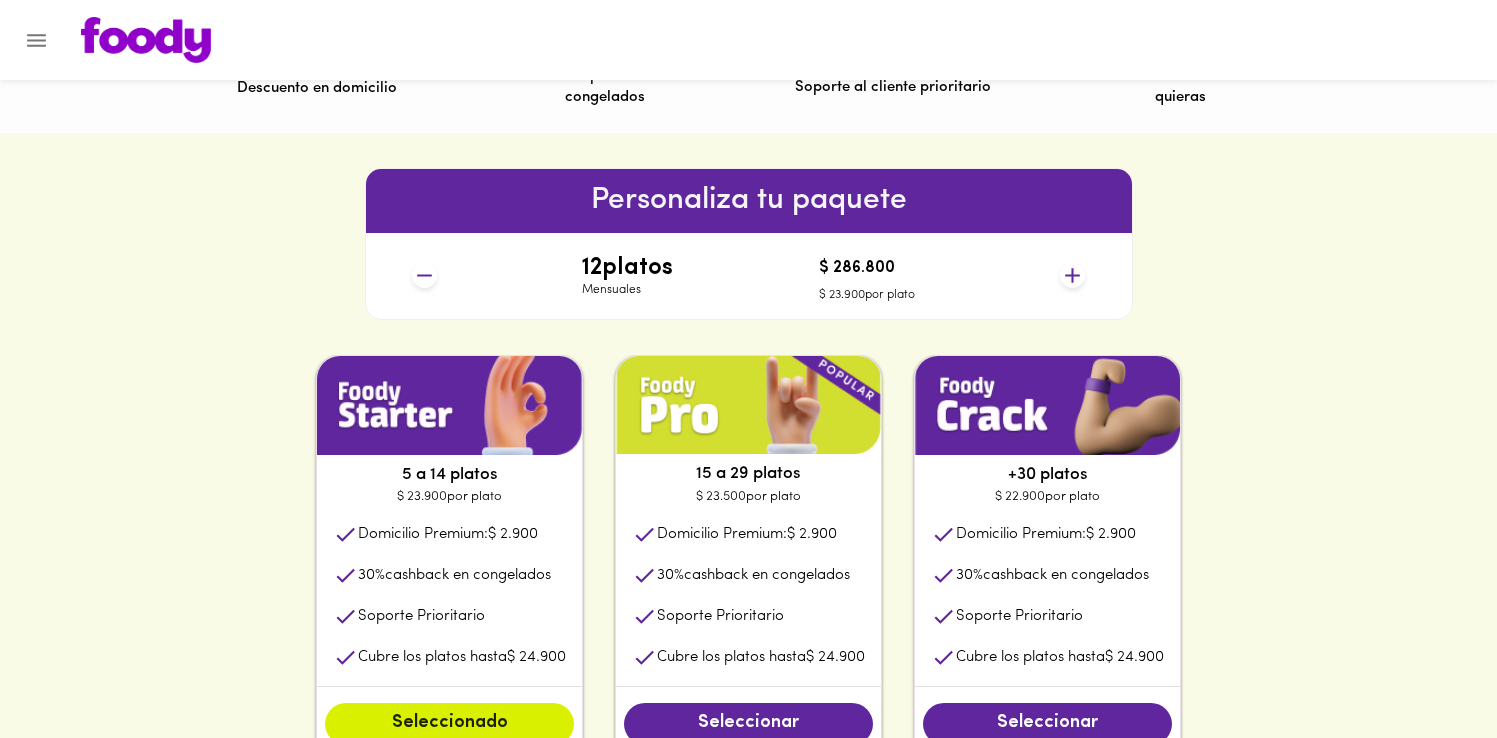 click 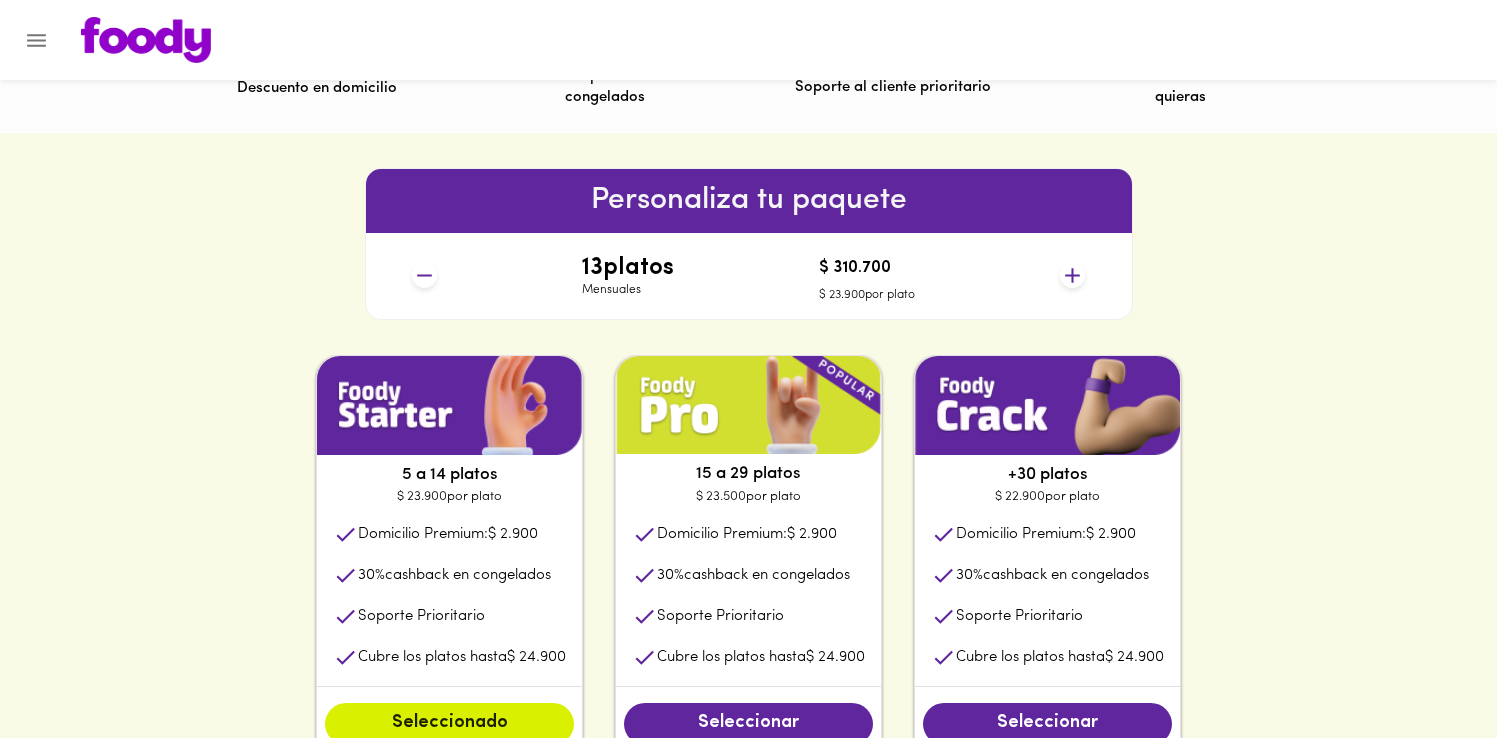 click 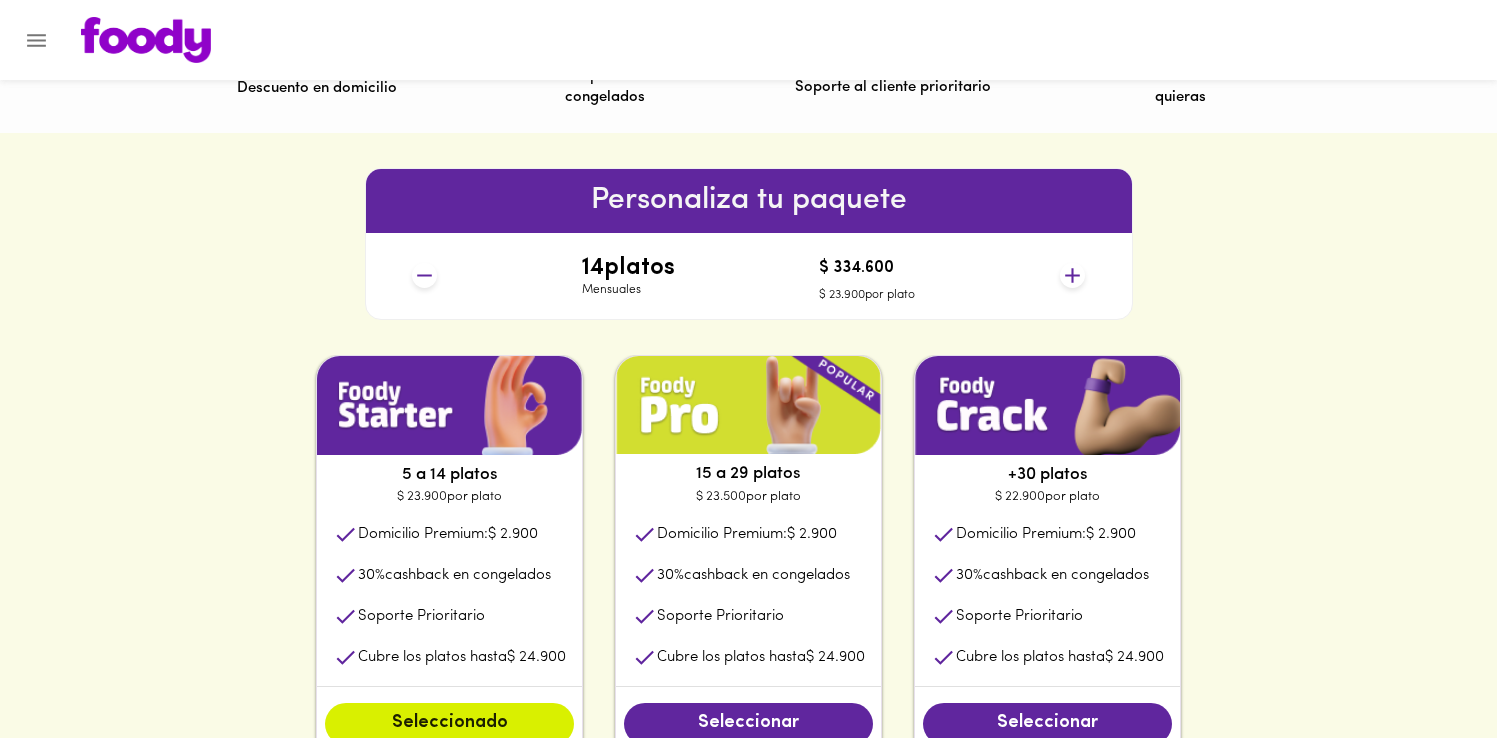 click 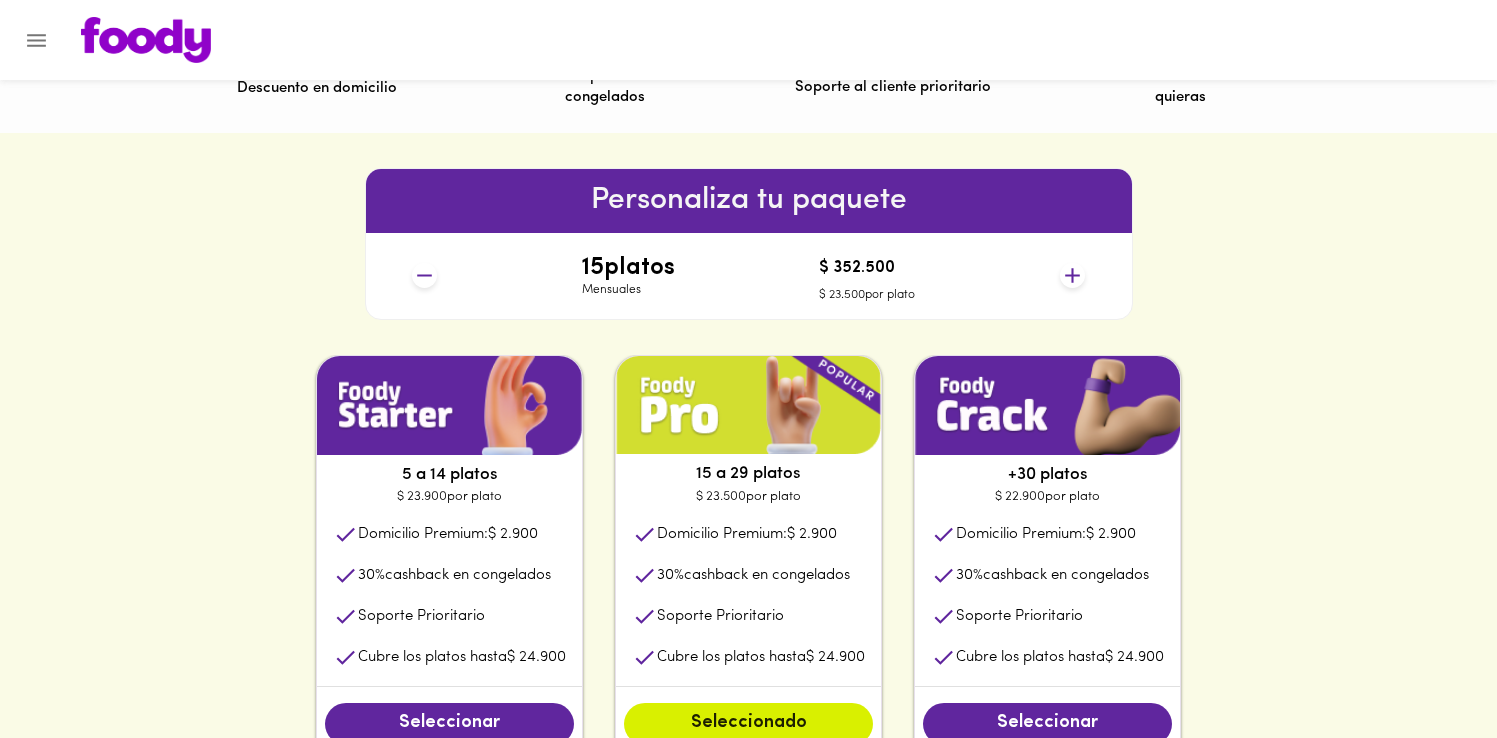 click 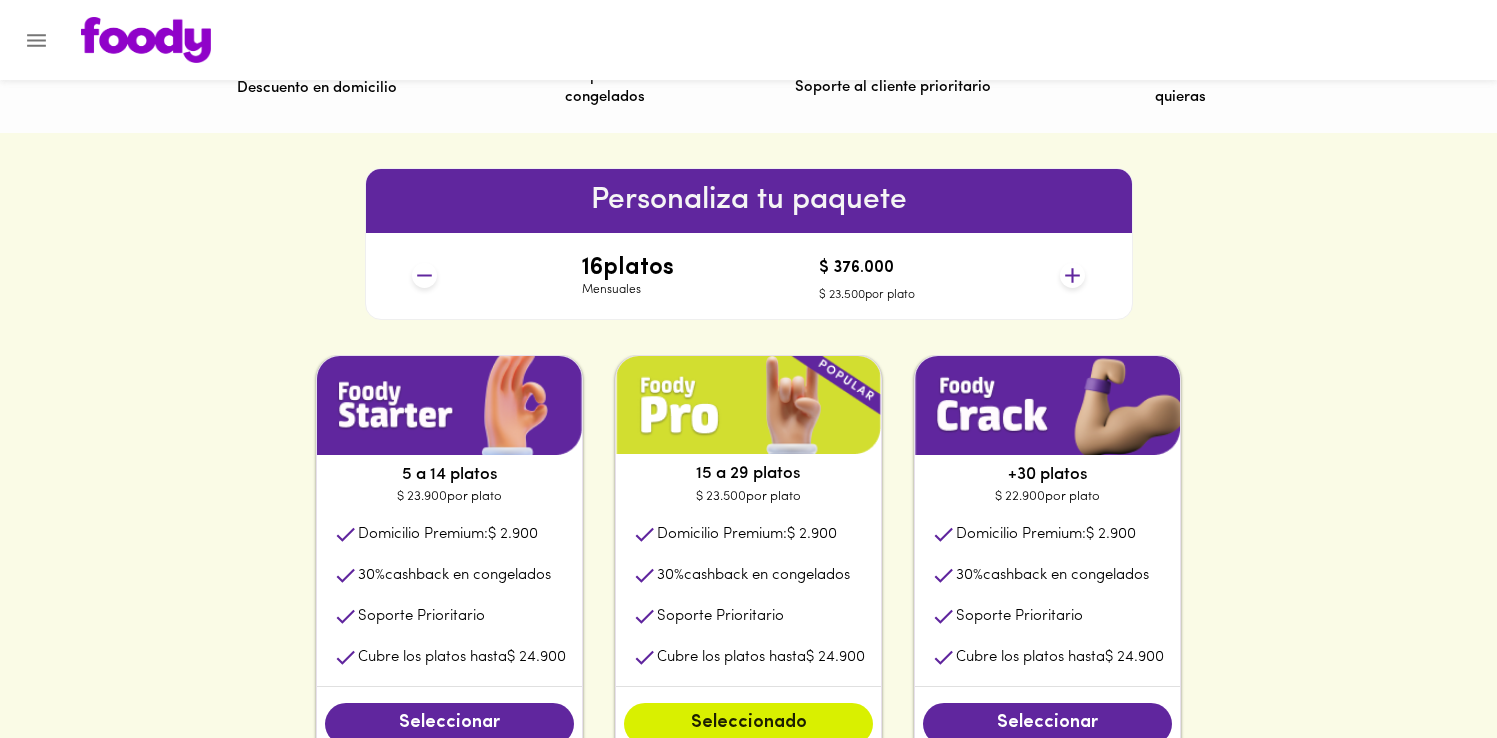 click 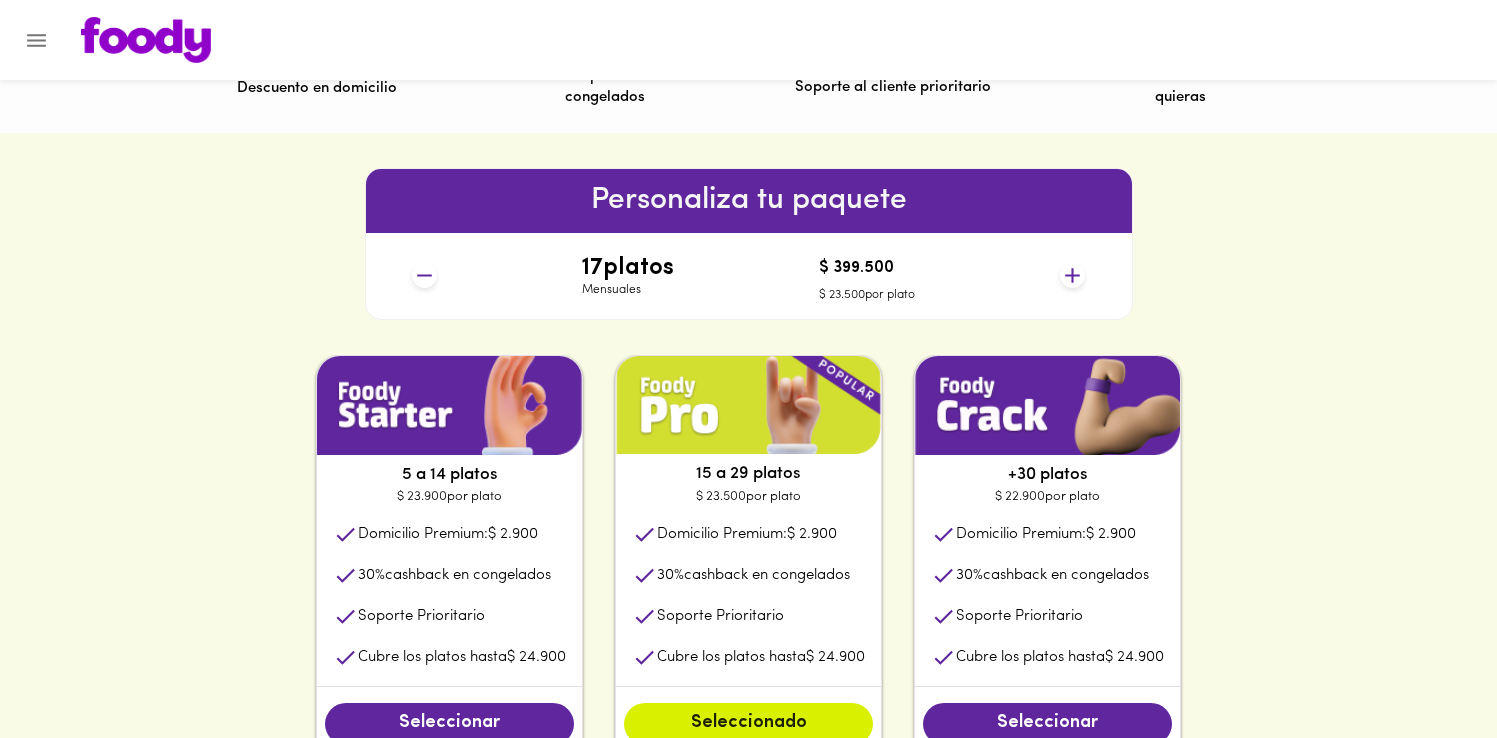 click 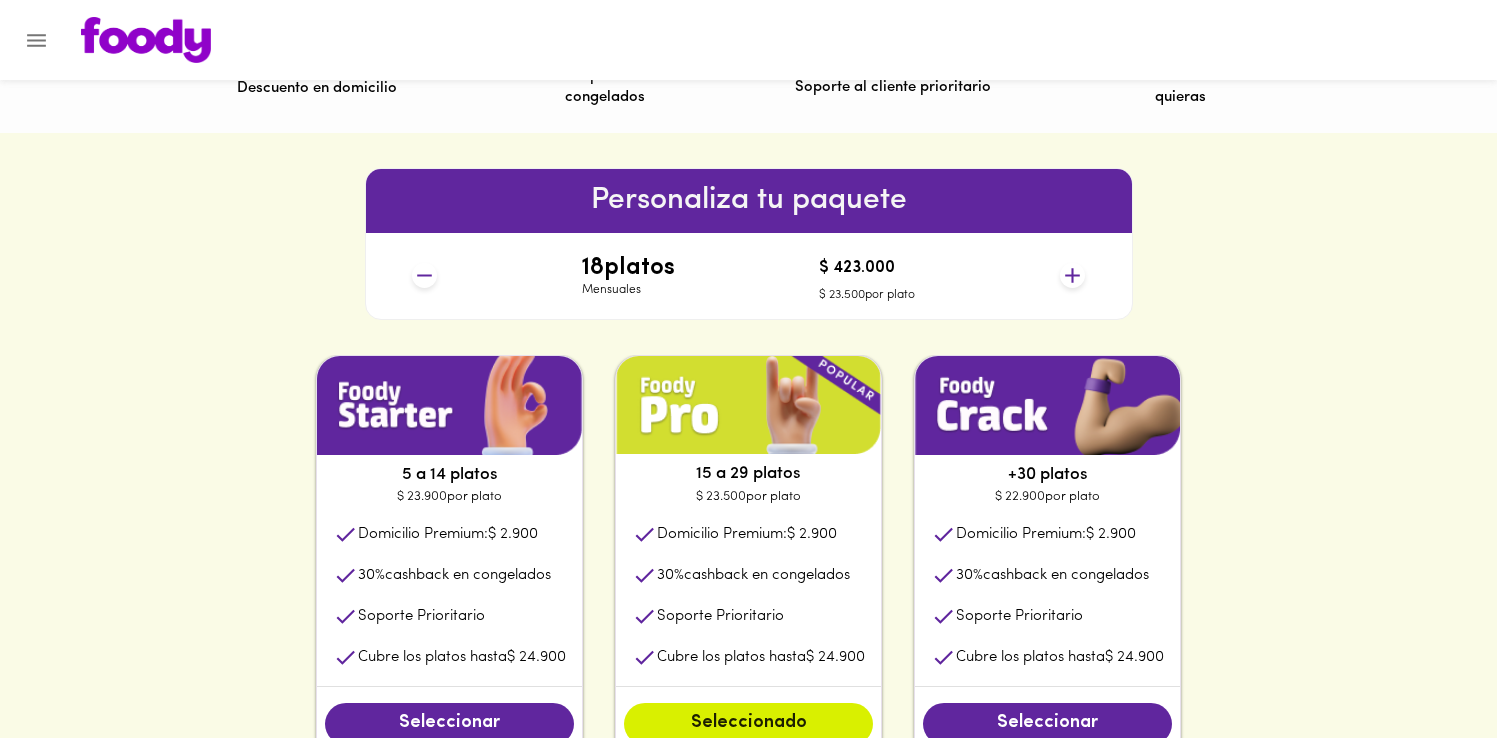 click 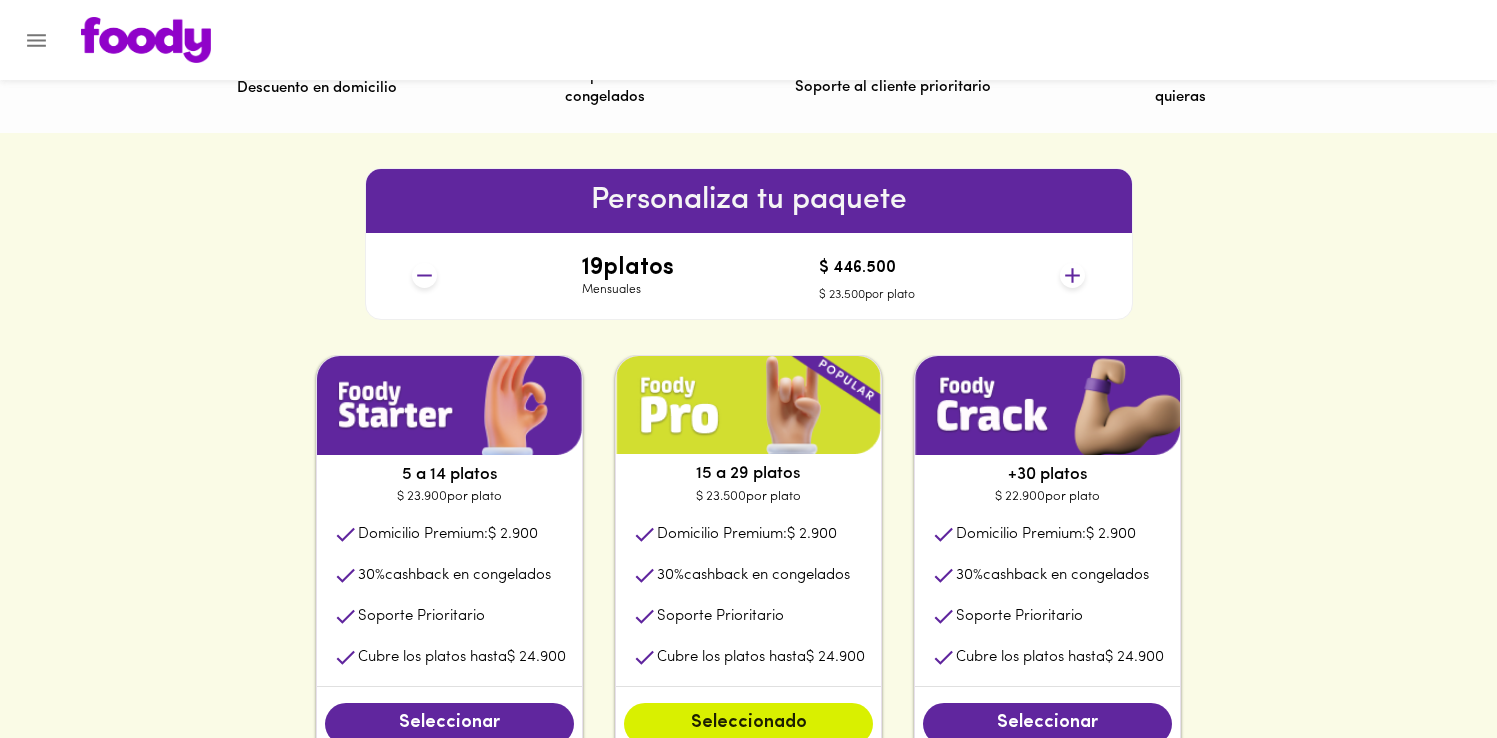 click 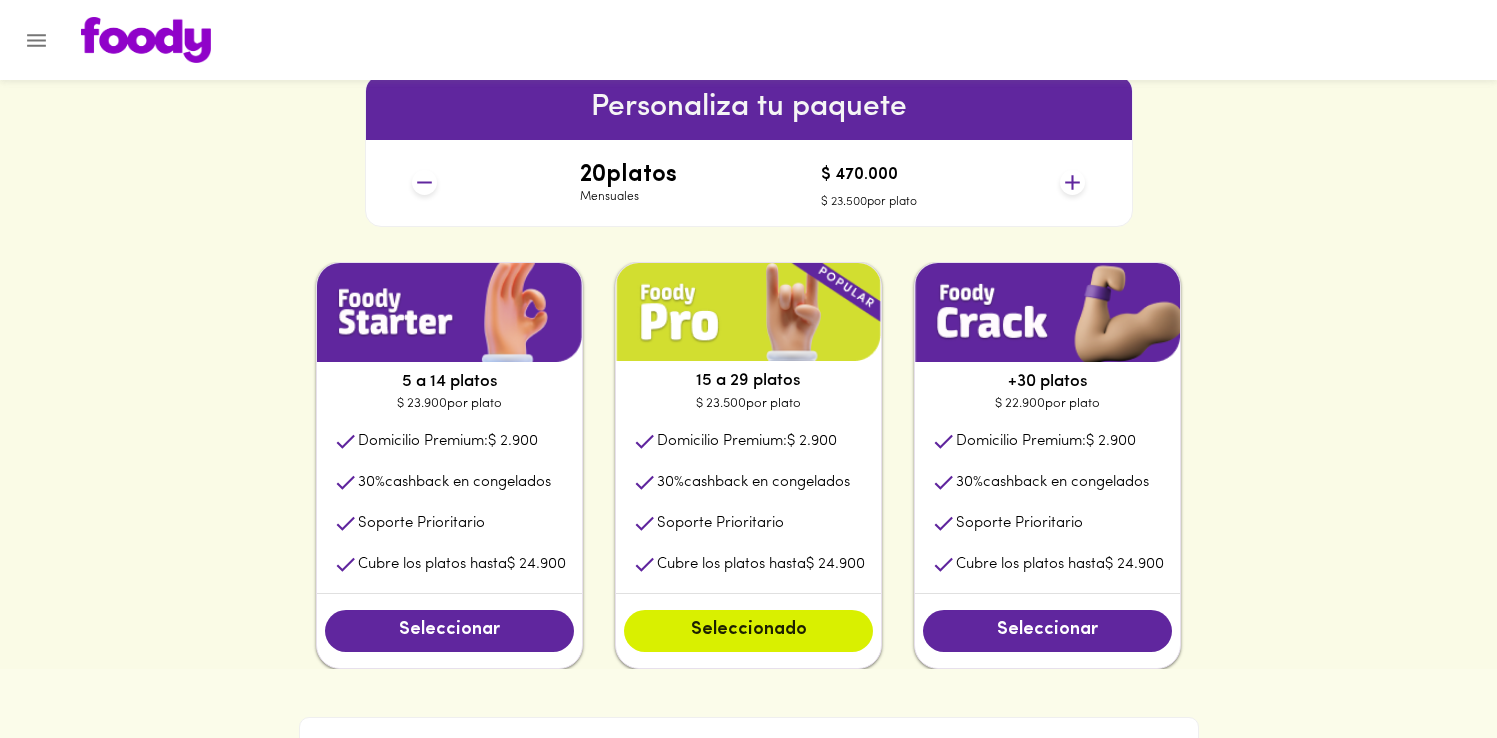 scroll, scrollTop: 878, scrollLeft: 0, axis: vertical 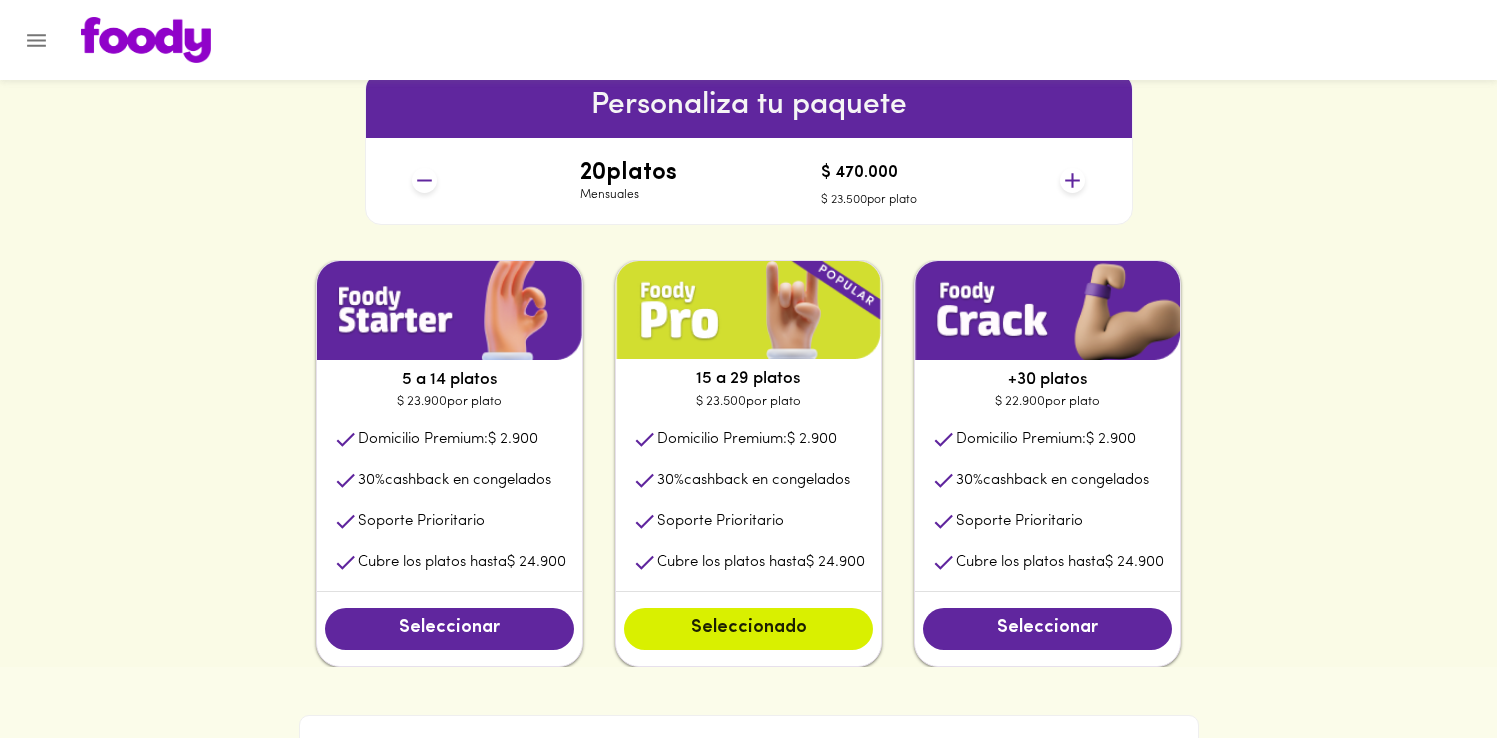 click 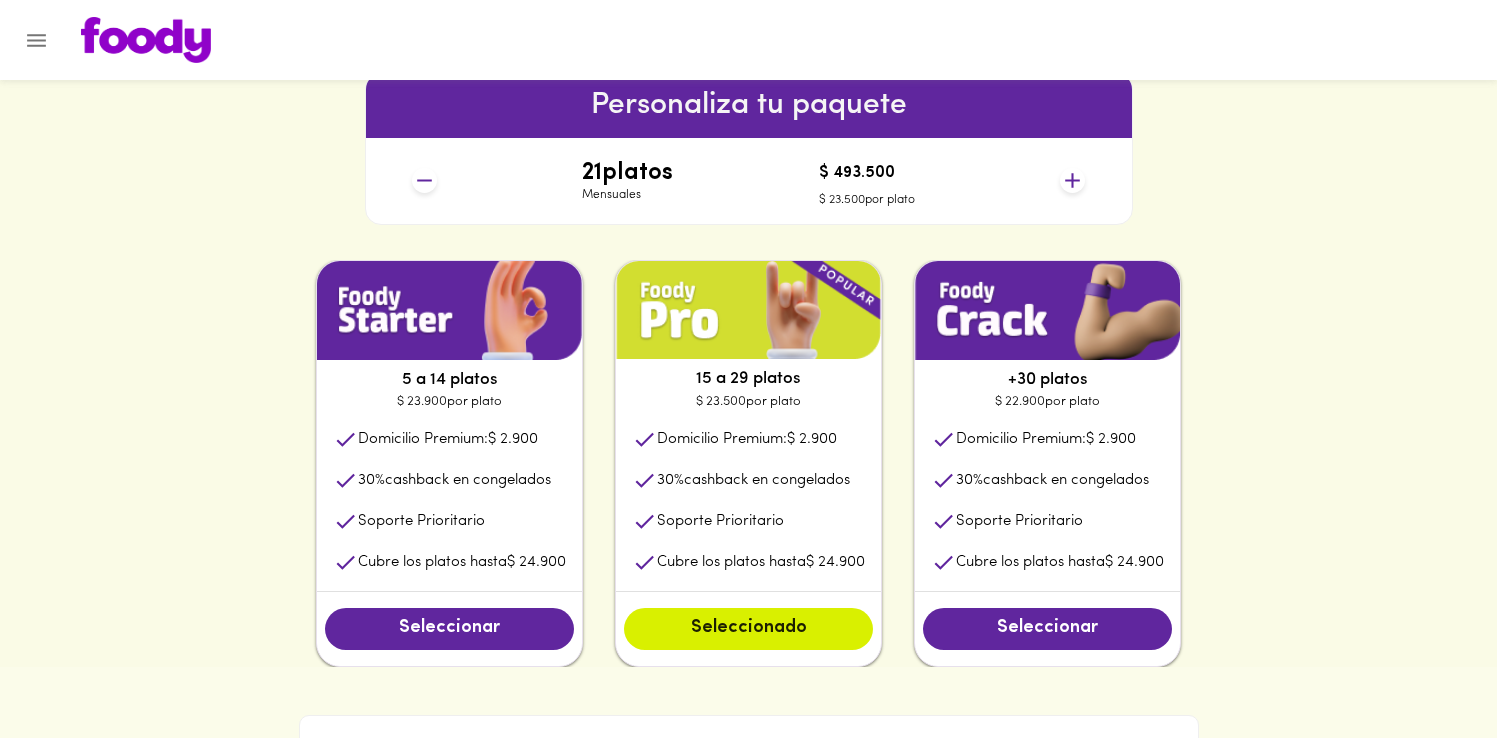 click 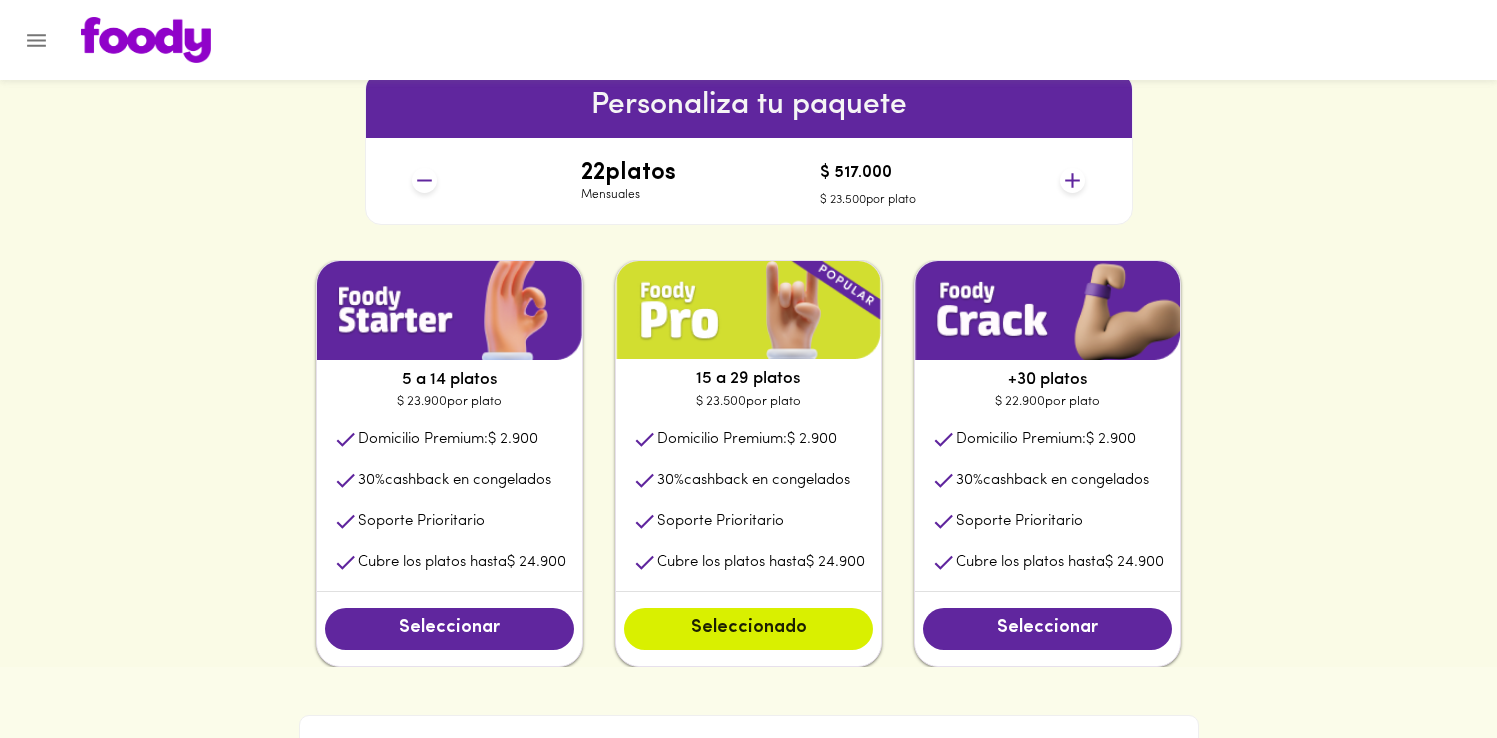 click 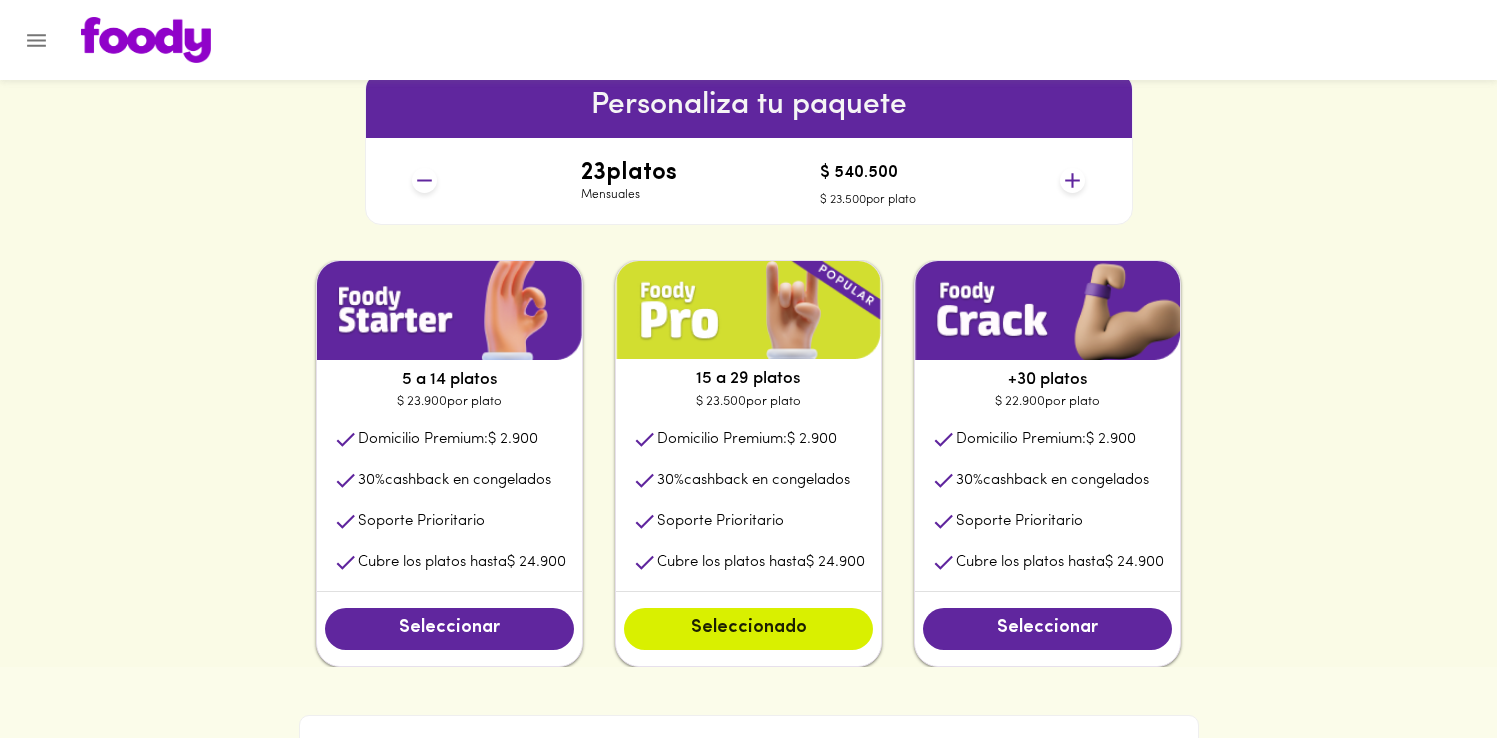 click 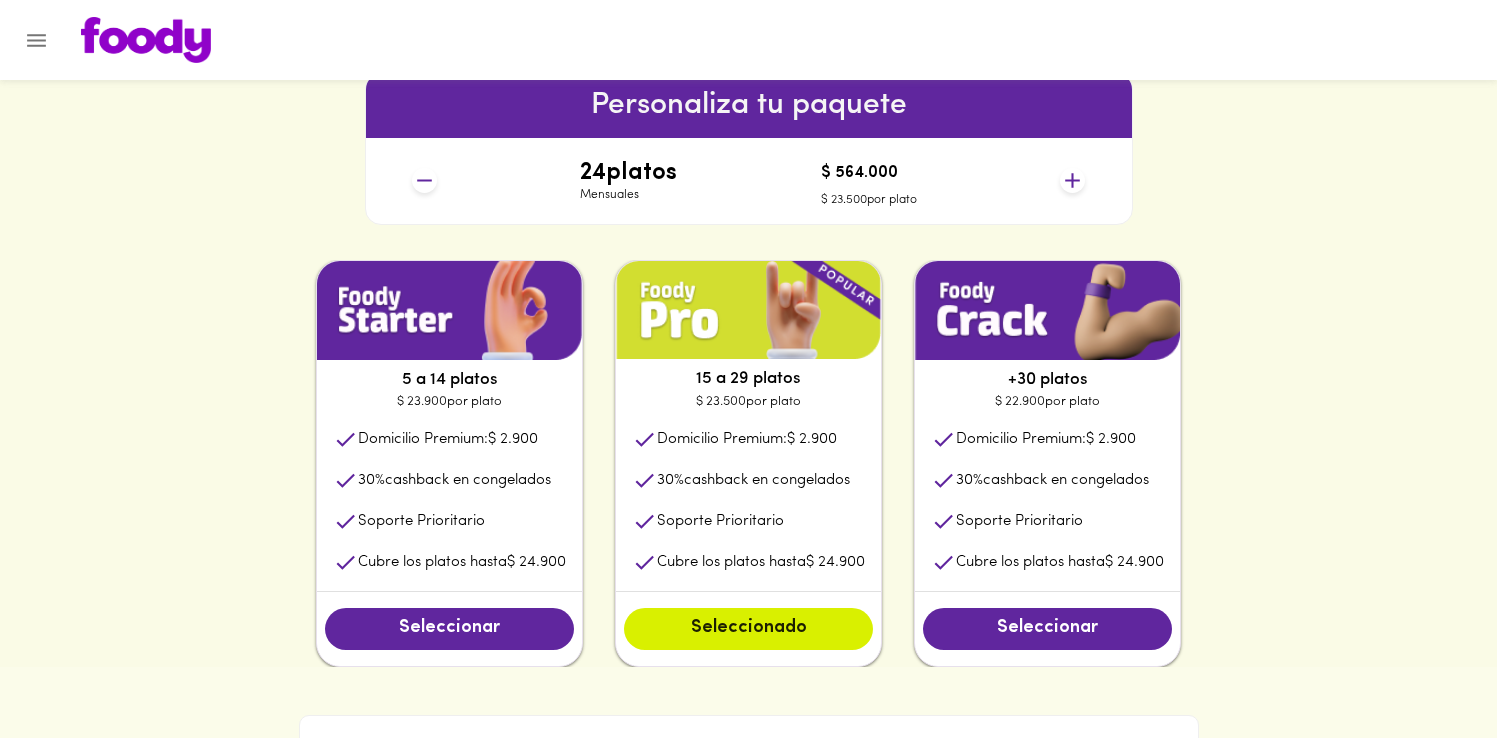 click 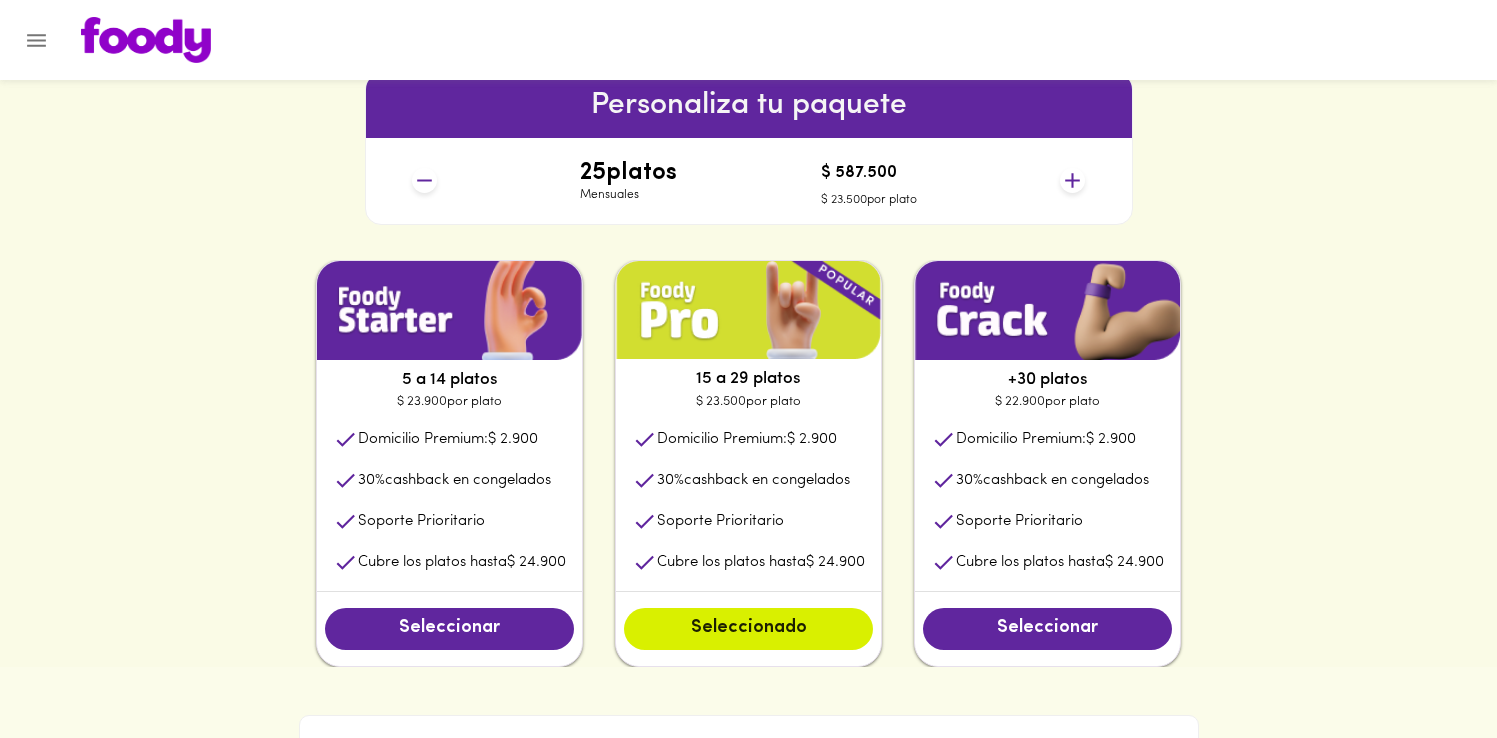 click 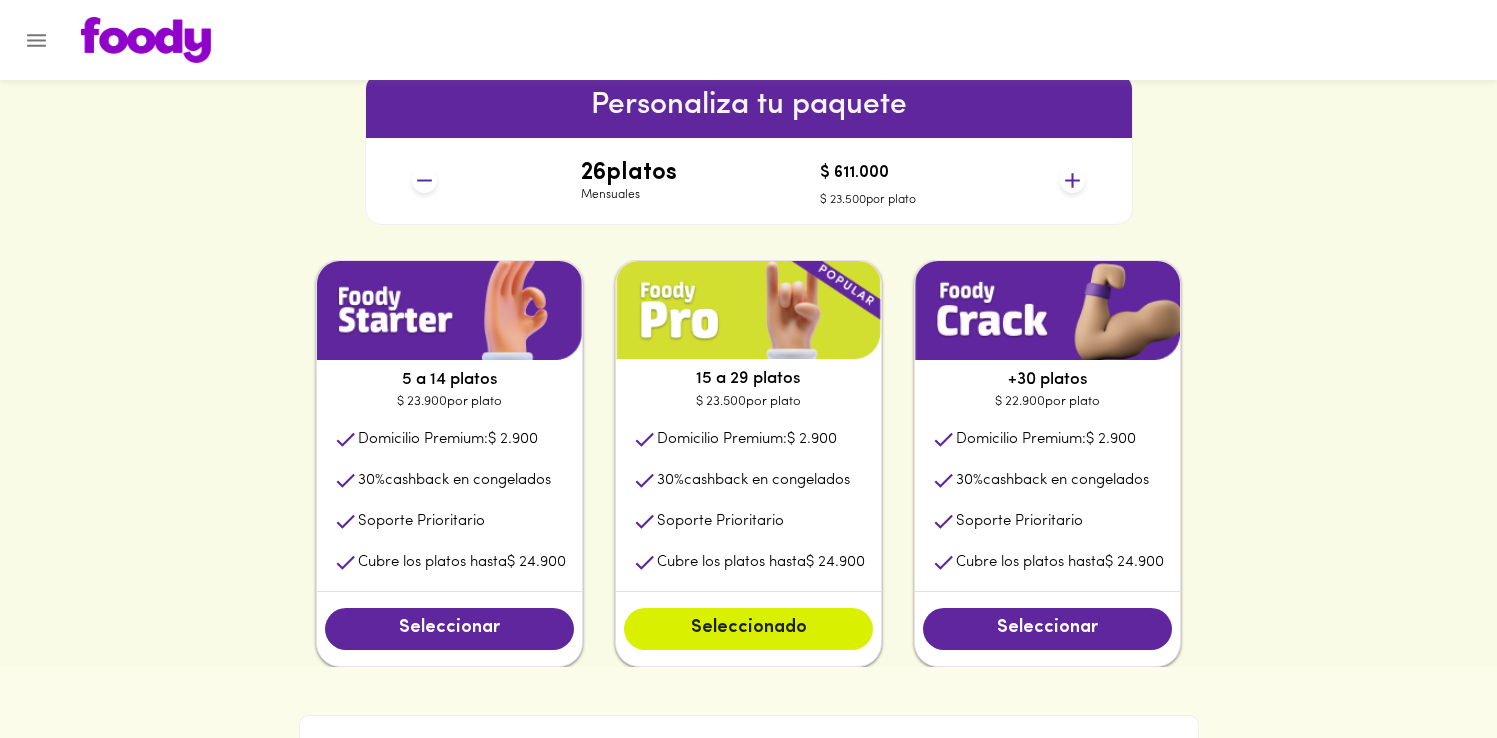 click 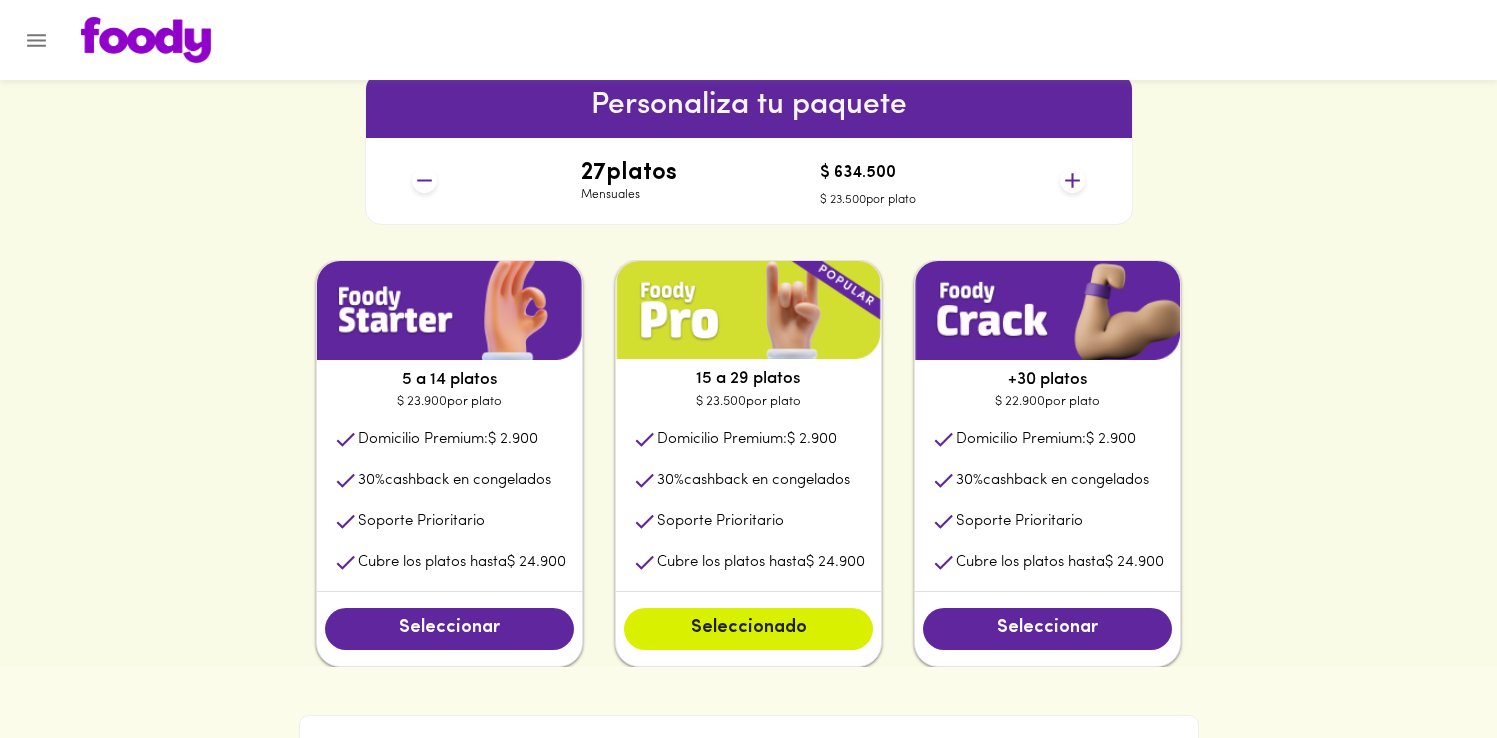 click 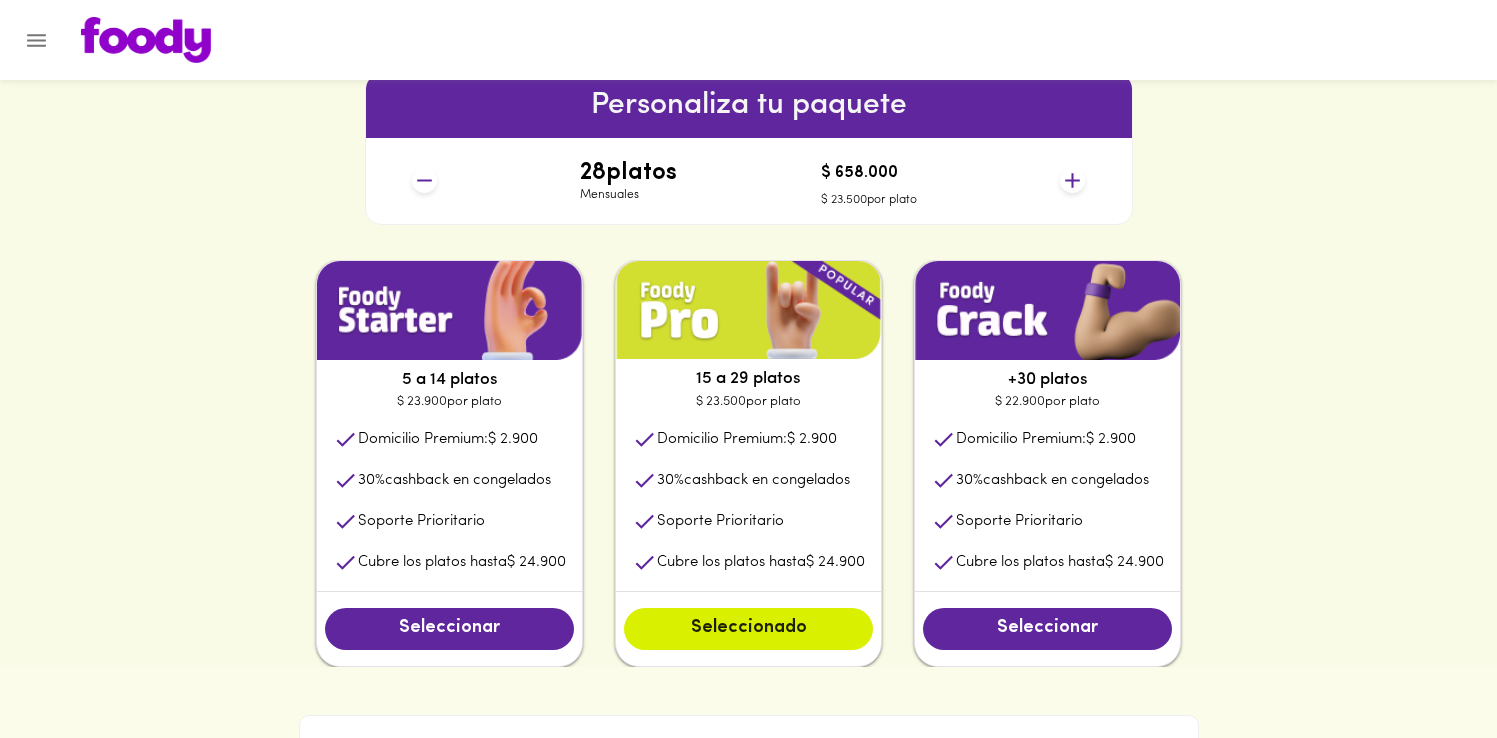 click 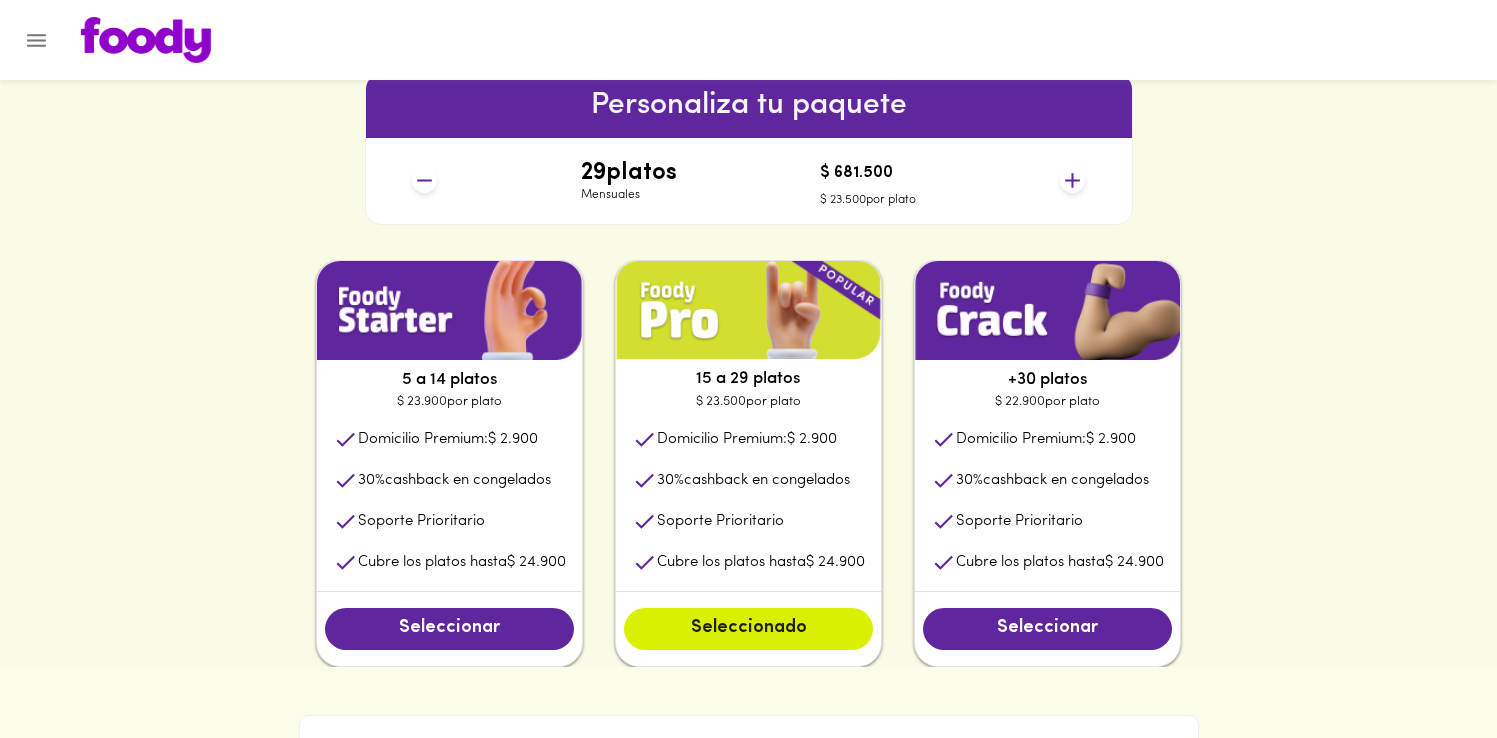 click 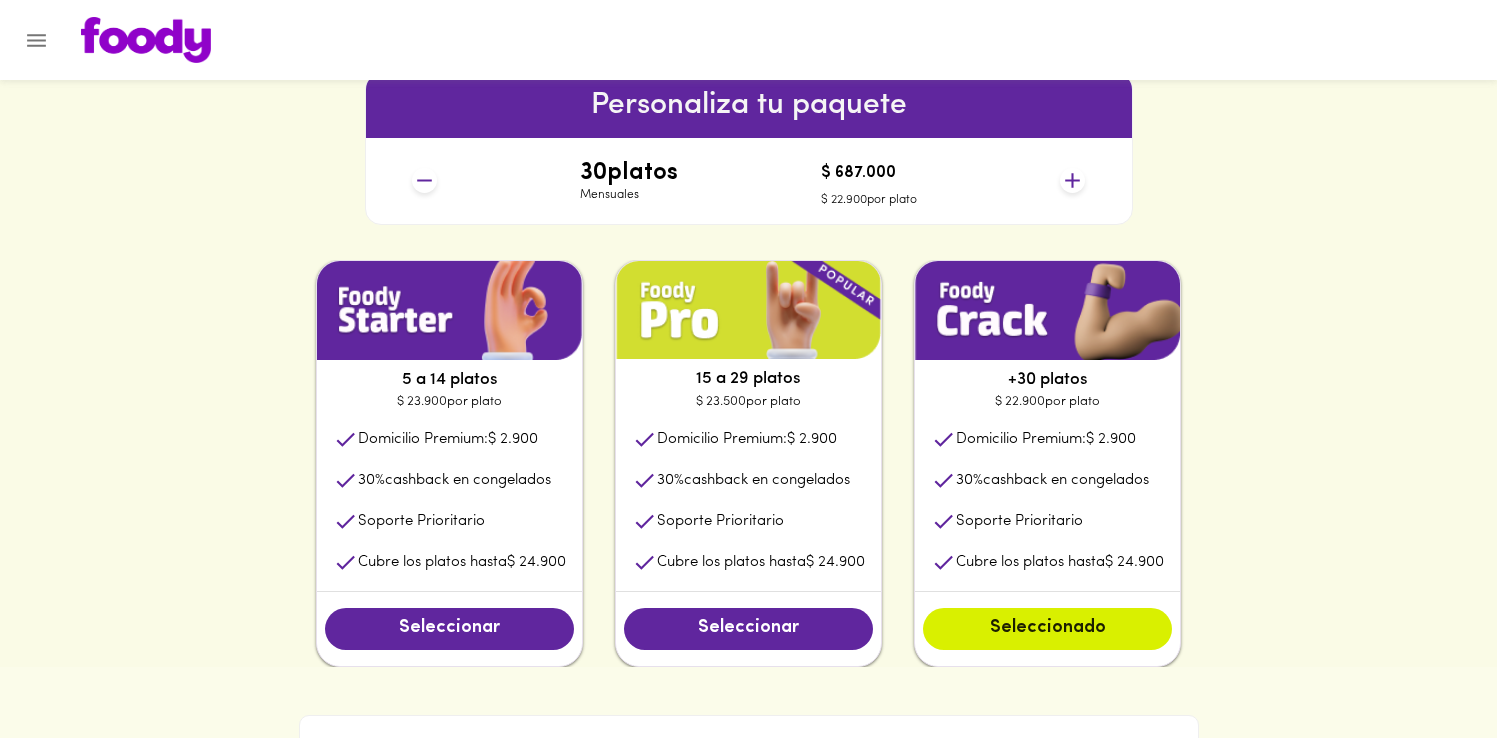 click 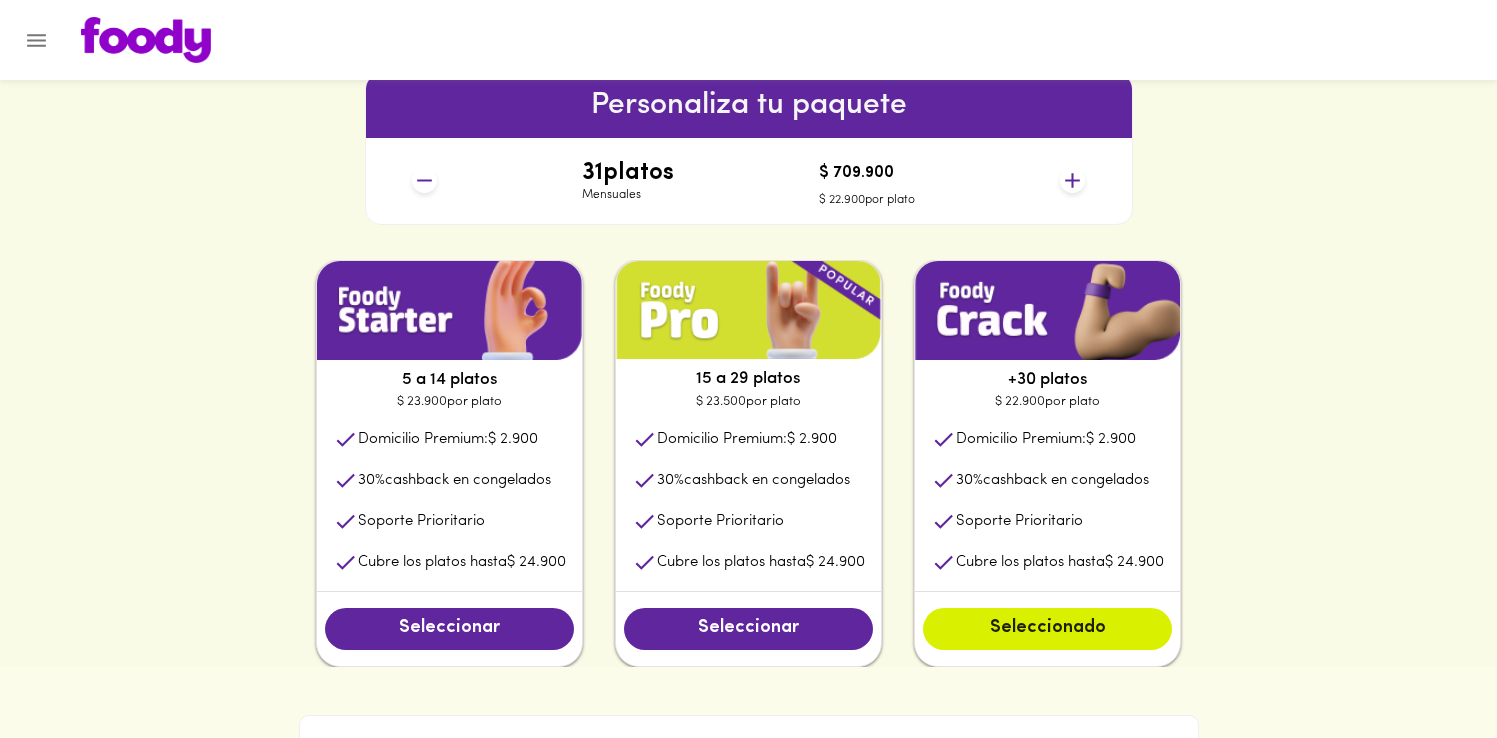 click 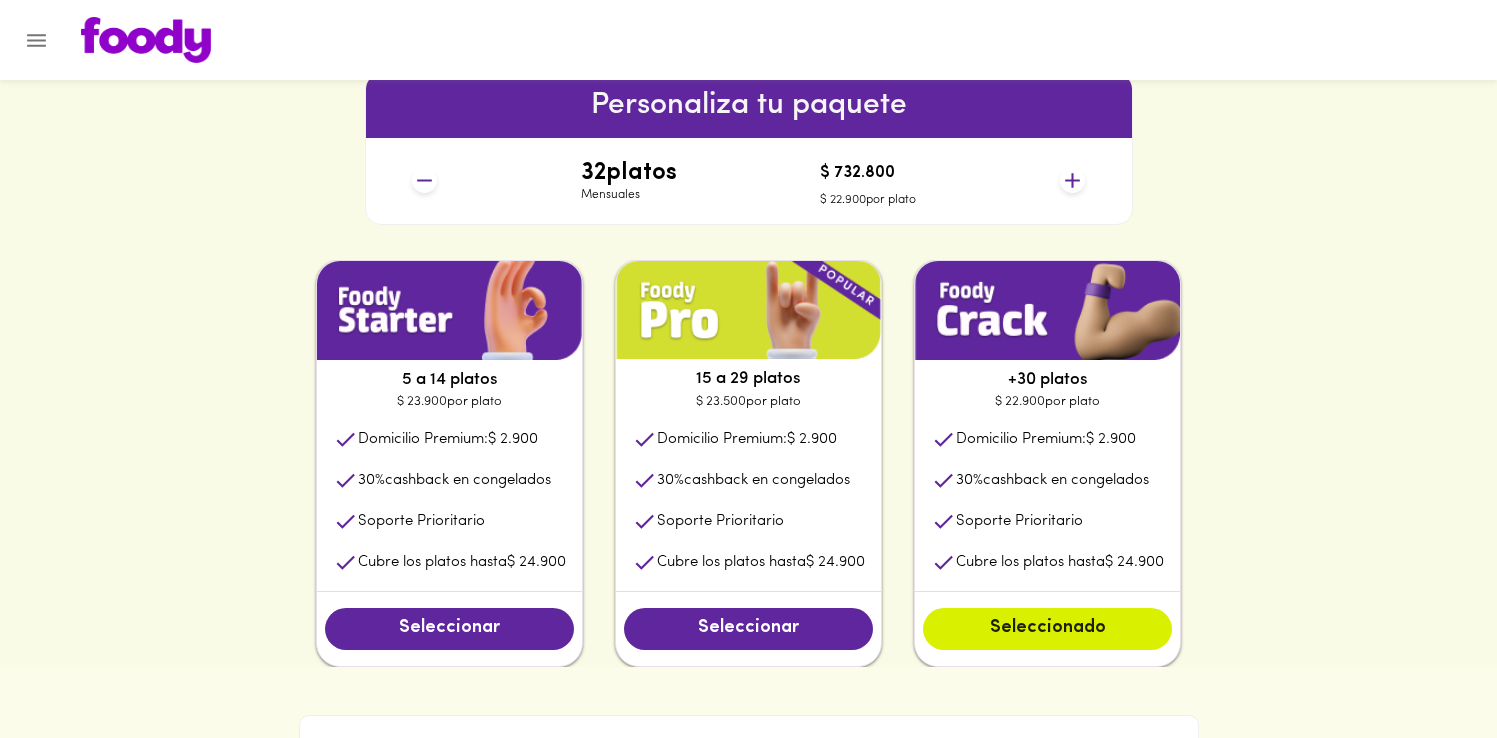 click 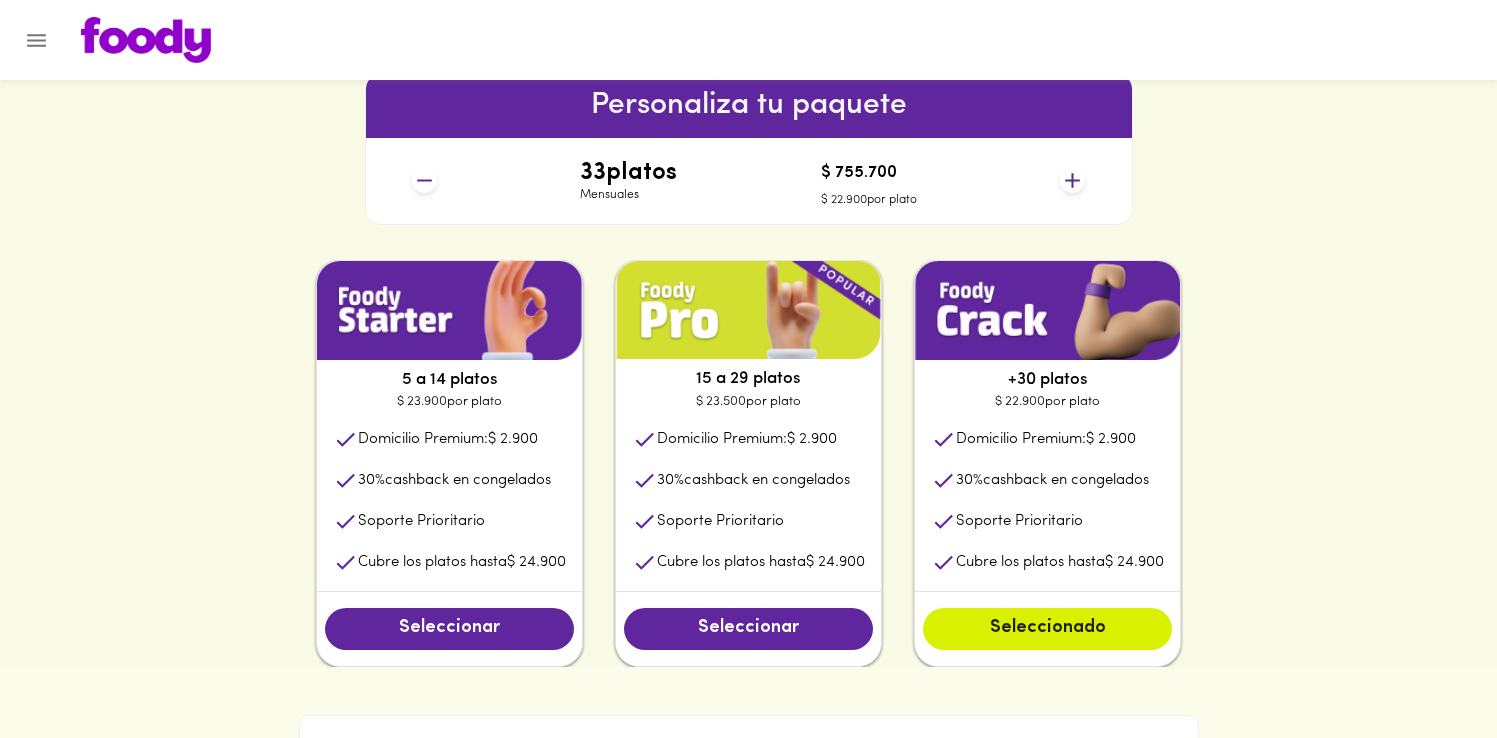 click 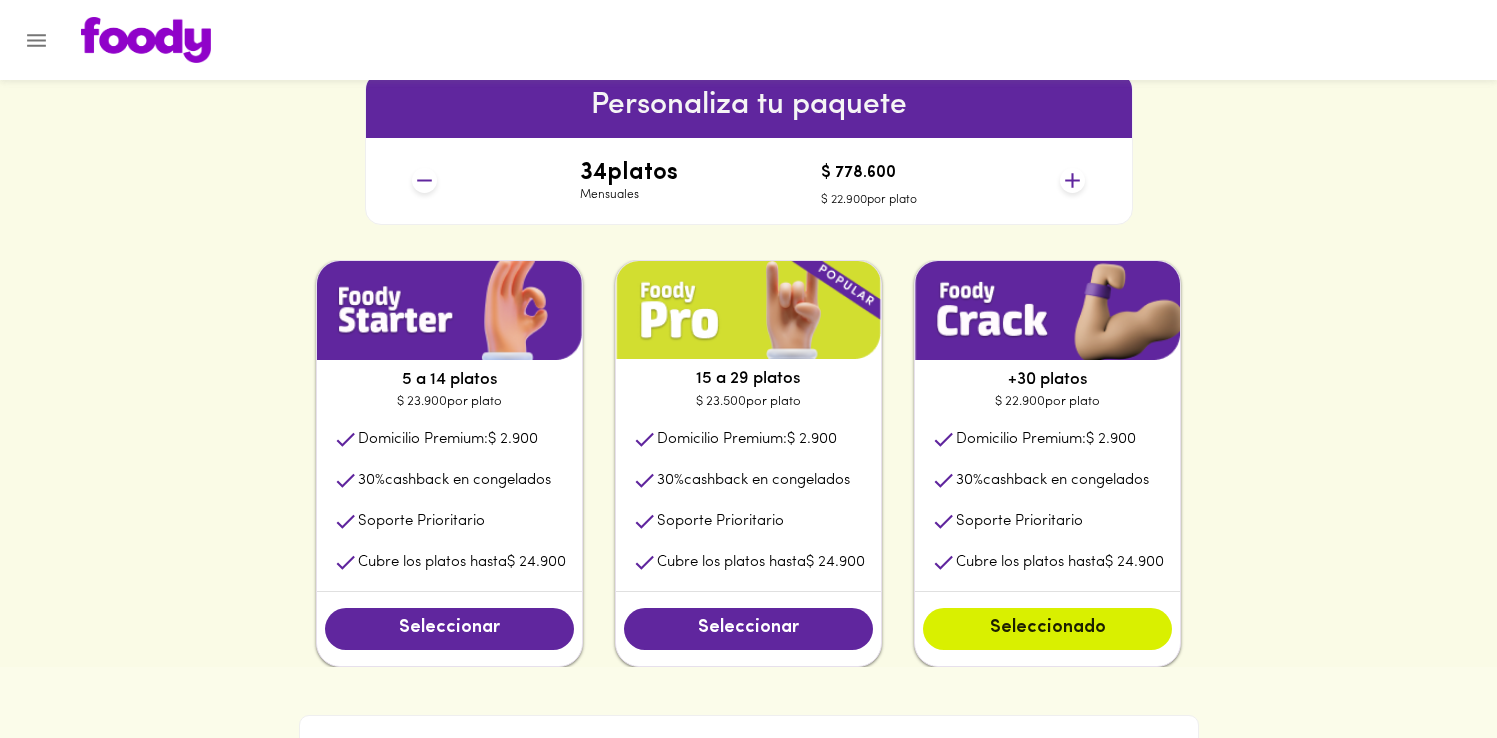 click 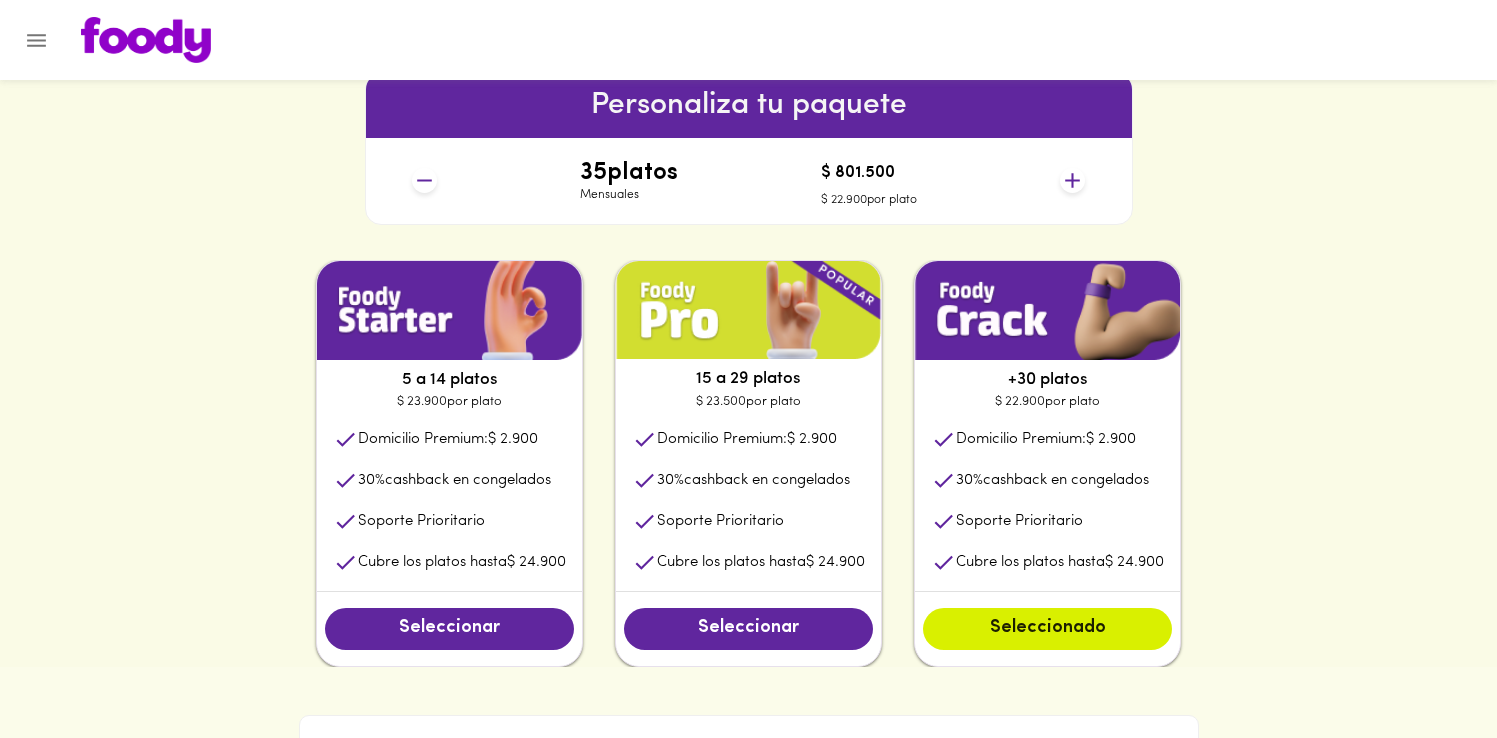click 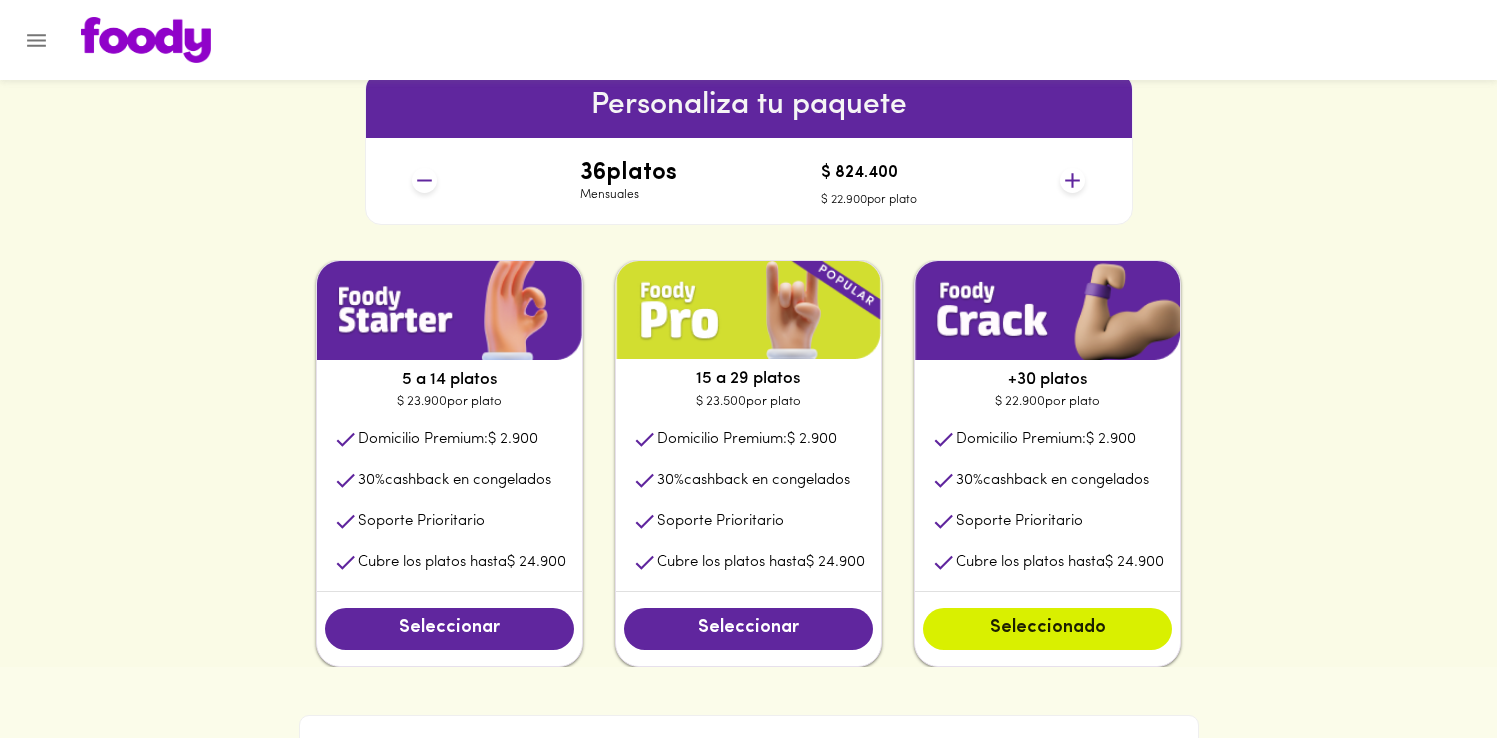 click 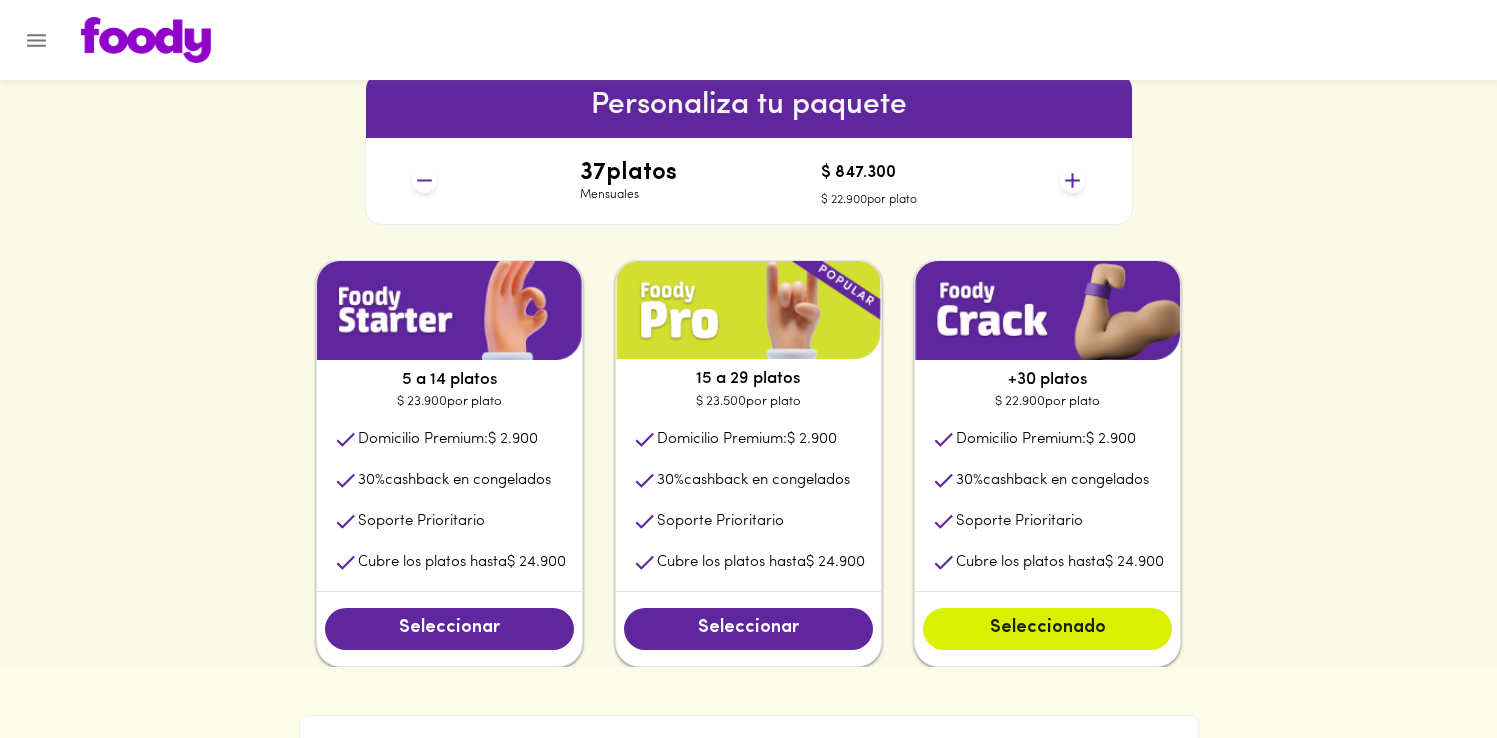 click 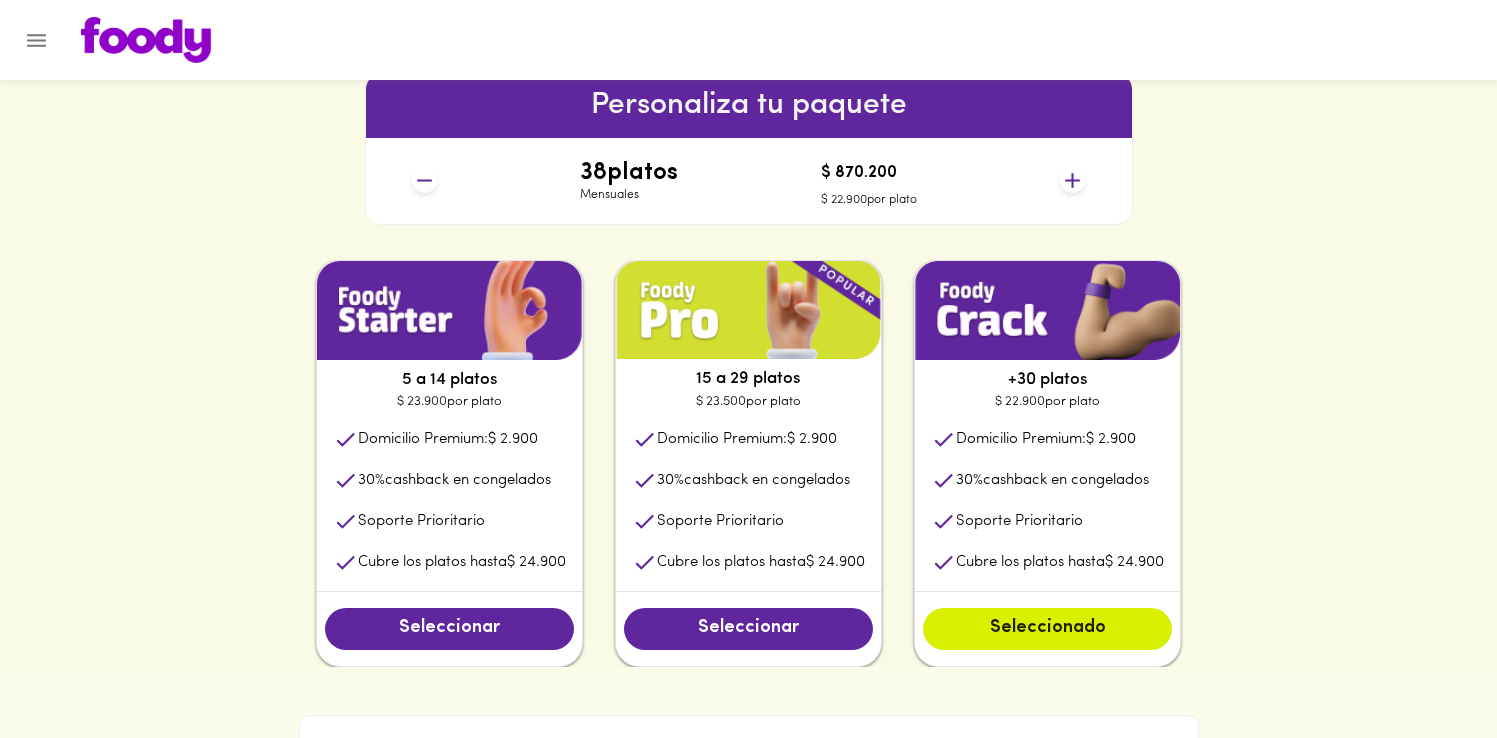 click 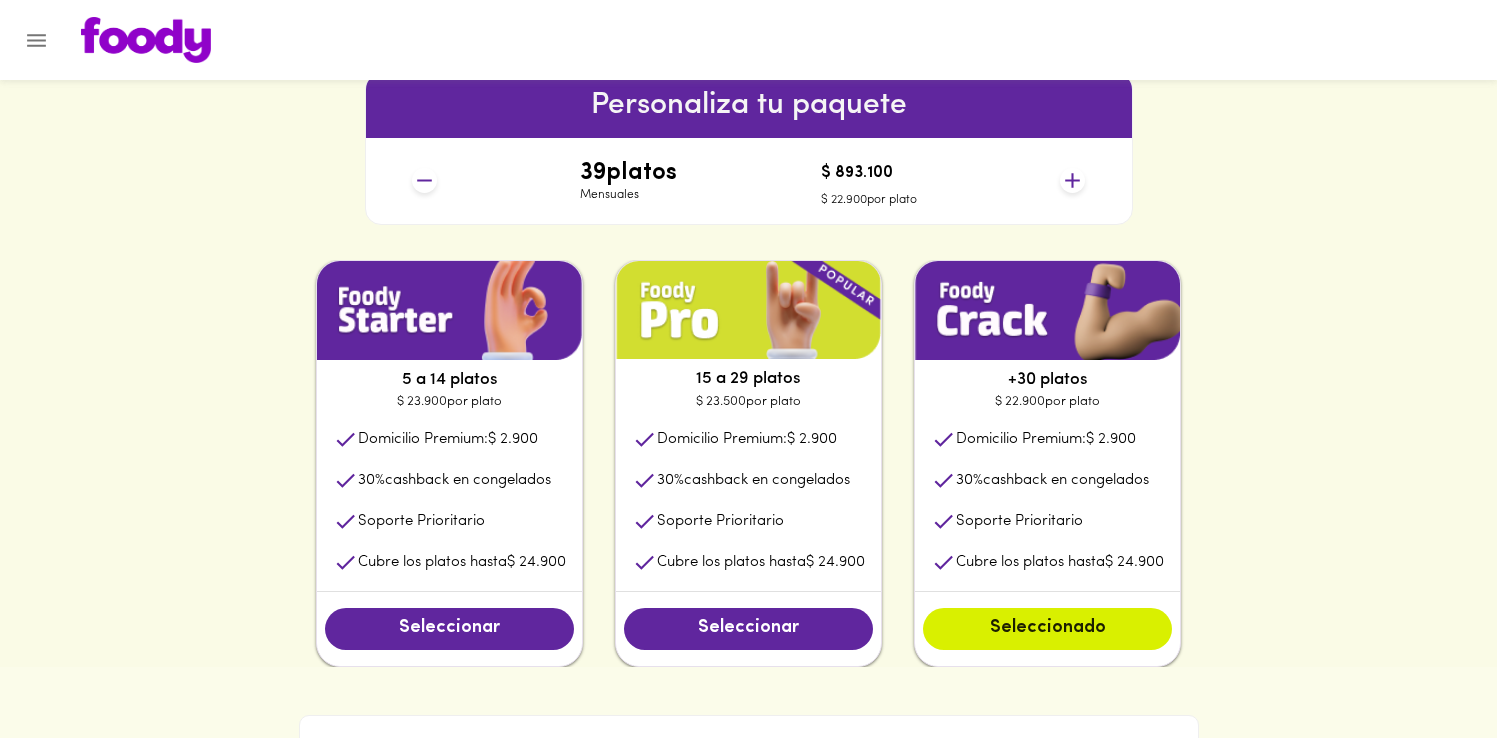 click 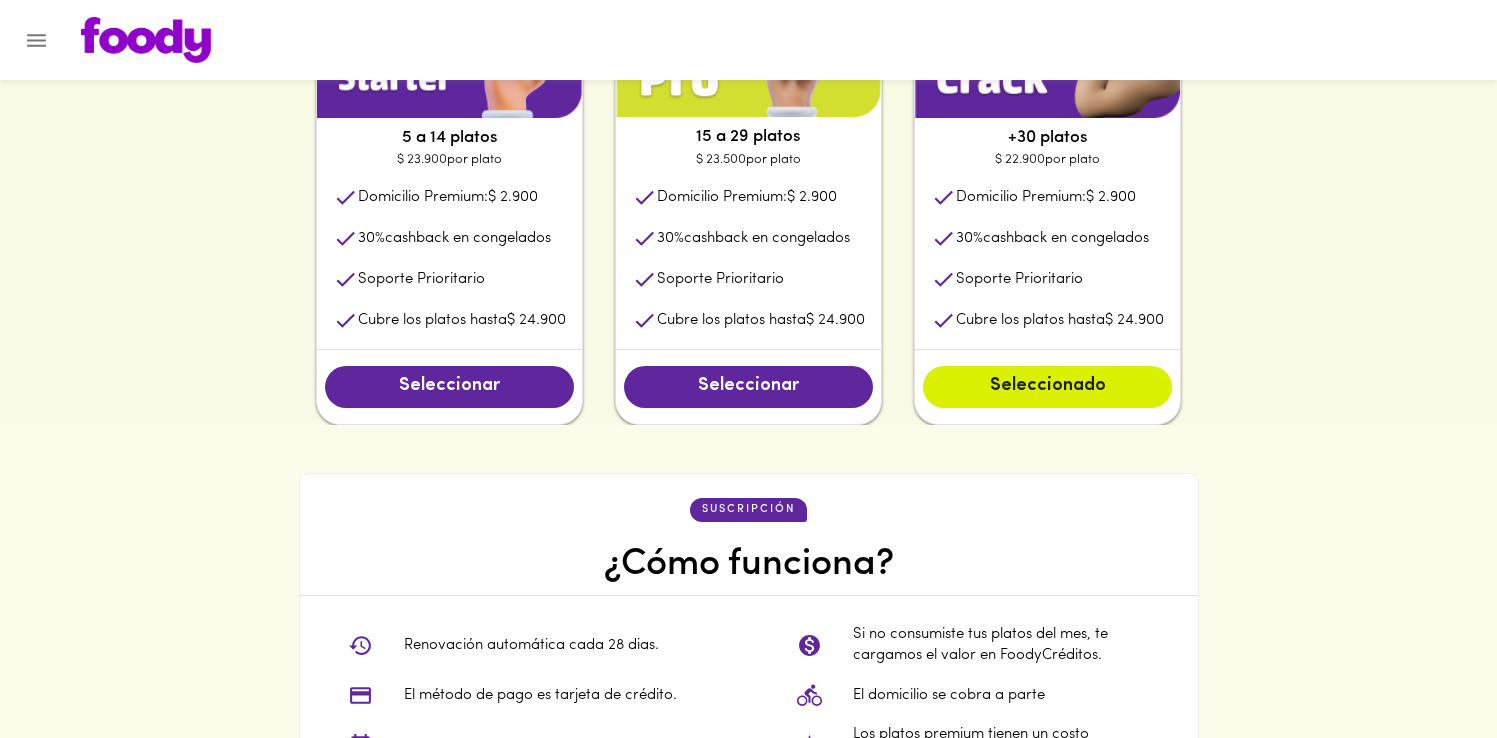 scroll, scrollTop: 1226, scrollLeft: 0, axis: vertical 